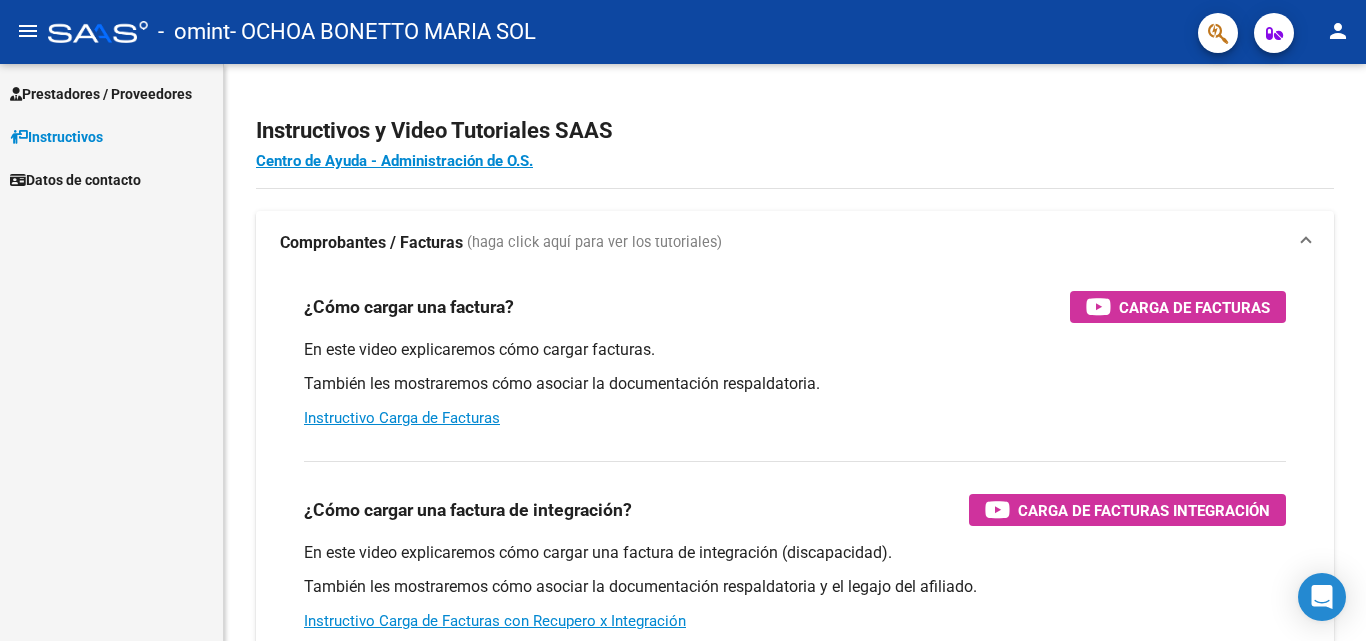 scroll, scrollTop: 0, scrollLeft: 0, axis: both 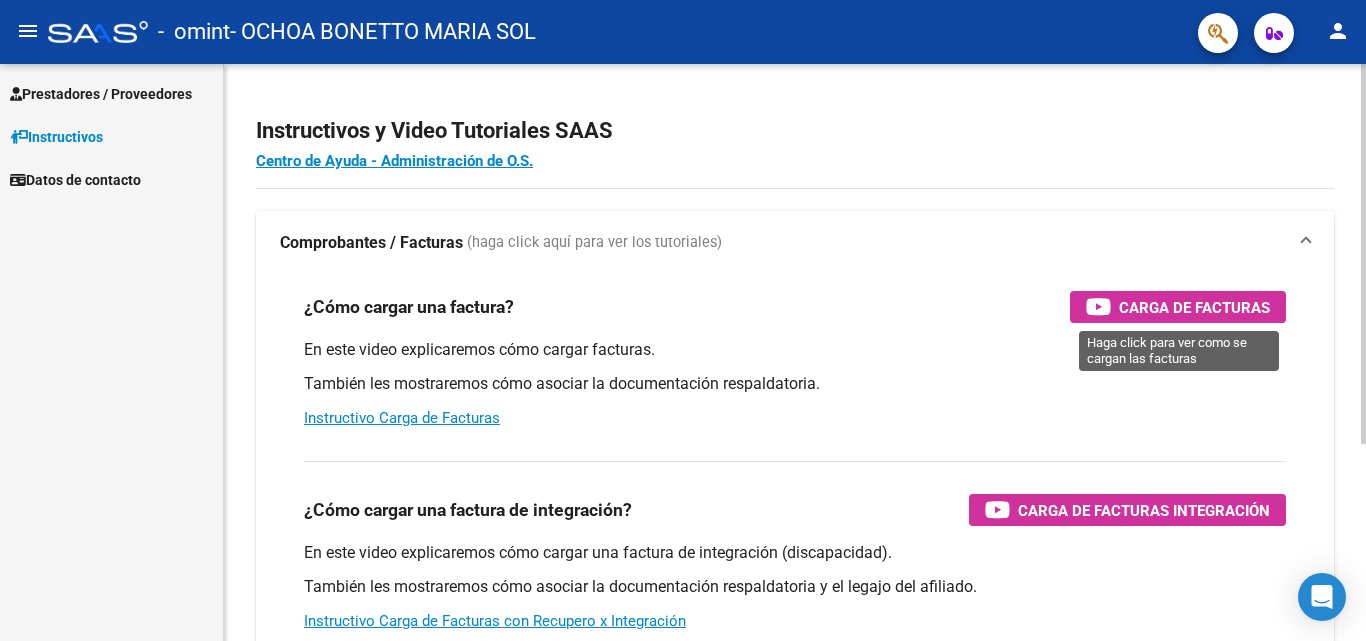 click on "Carga de Facturas" at bounding box center (1194, 307) 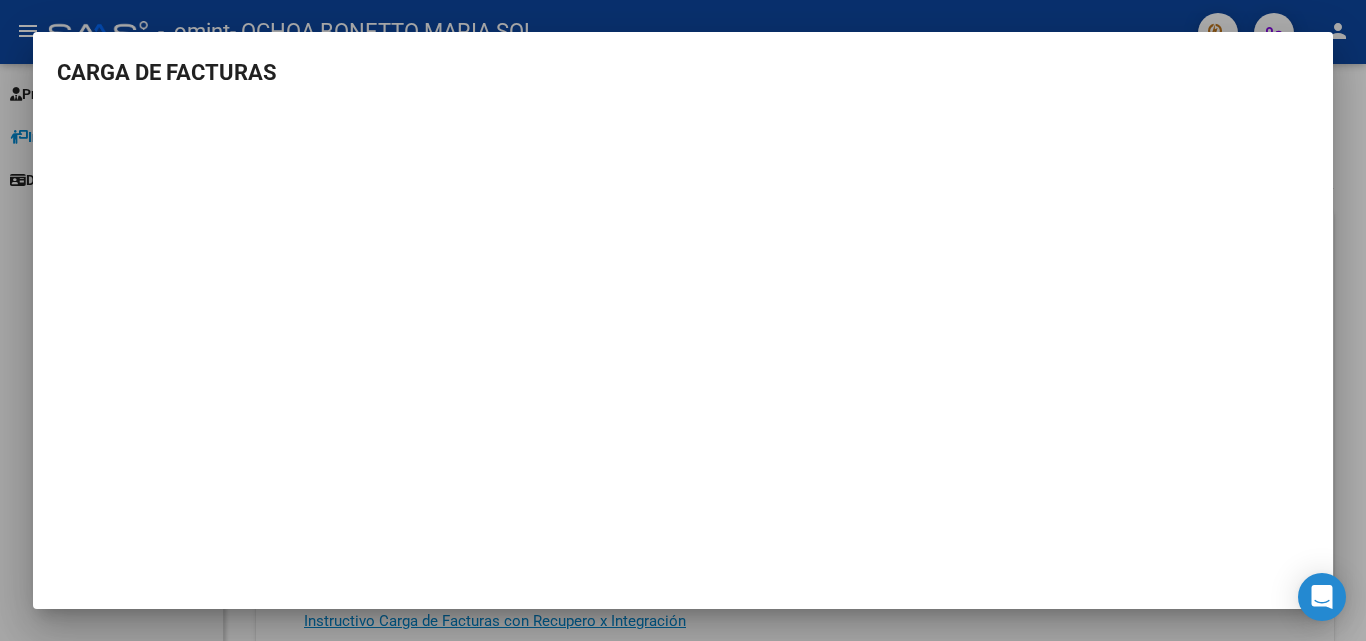 click on "CARGA DE FACTURAS" at bounding box center (683, 309) 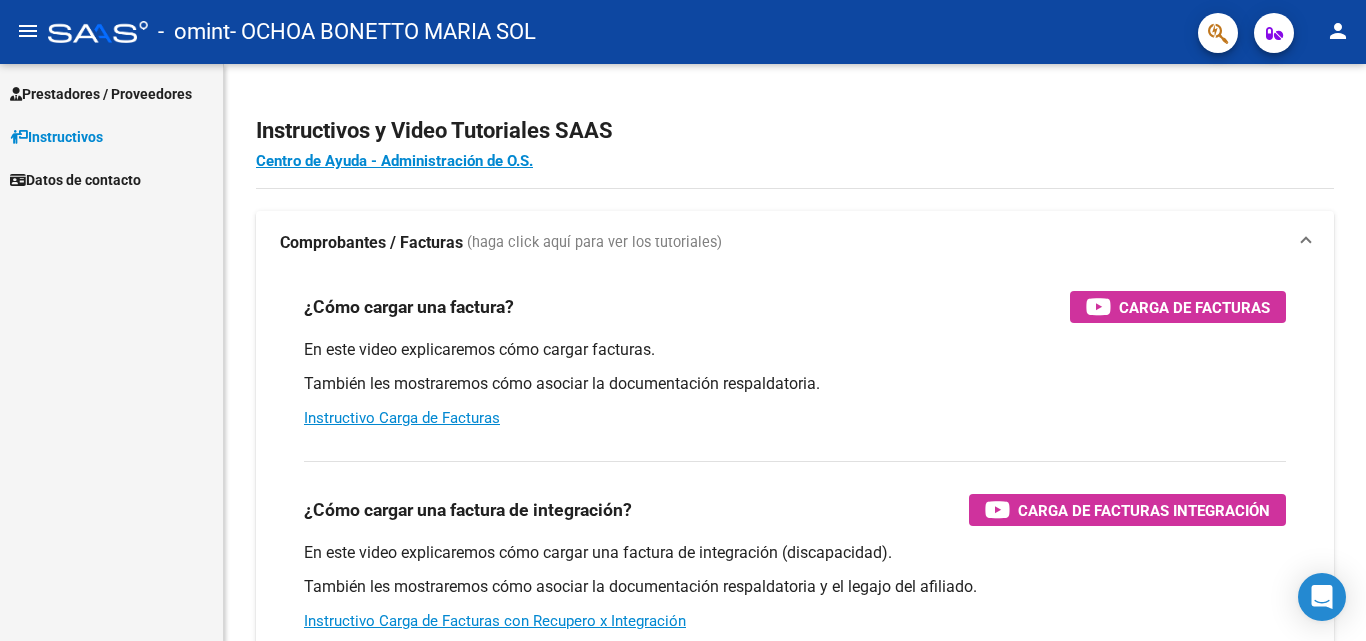 click on "Instructivos y Video Tutoriales SAAS Centro de Ayuda - Administración de O.S. Comprobantes / Facturas     (haga click aquí para ver los tutoriales) ¿Cómo cargar una factura?    Carga de Facturas En este video explicaremos cómo cargar facturas. También les mostraremos cómo asociar la documentación respaldatoria. Instructivo Carga de Facturas ¿Cómo cargar una factura de integración?    Carga de Facturas Integración En este video explicaremos cómo cargar una factura de integración (discapacidad). También les mostraremos cómo asociar la documentación respaldatoria y el legajo del afiliado. Instructivo Carga de Facturas con Recupero x Integración ¿Cómo editar una factura de integración?    Edición de Facturas de integración En este video explicaremos cómo editar una factura que ya habíamos cargado. Les mostraremos cómo asociar la documentación respaldatoria y la trazabilidad." 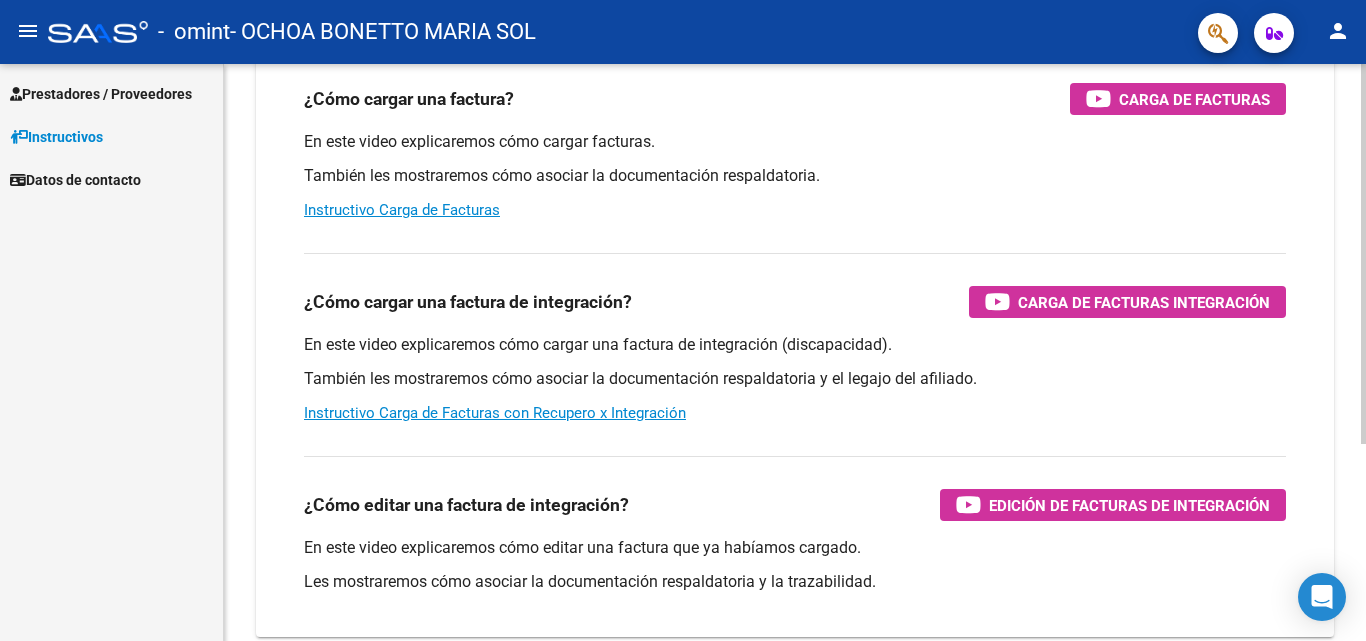 scroll, scrollTop: 300, scrollLeft: 0, axis: vertical 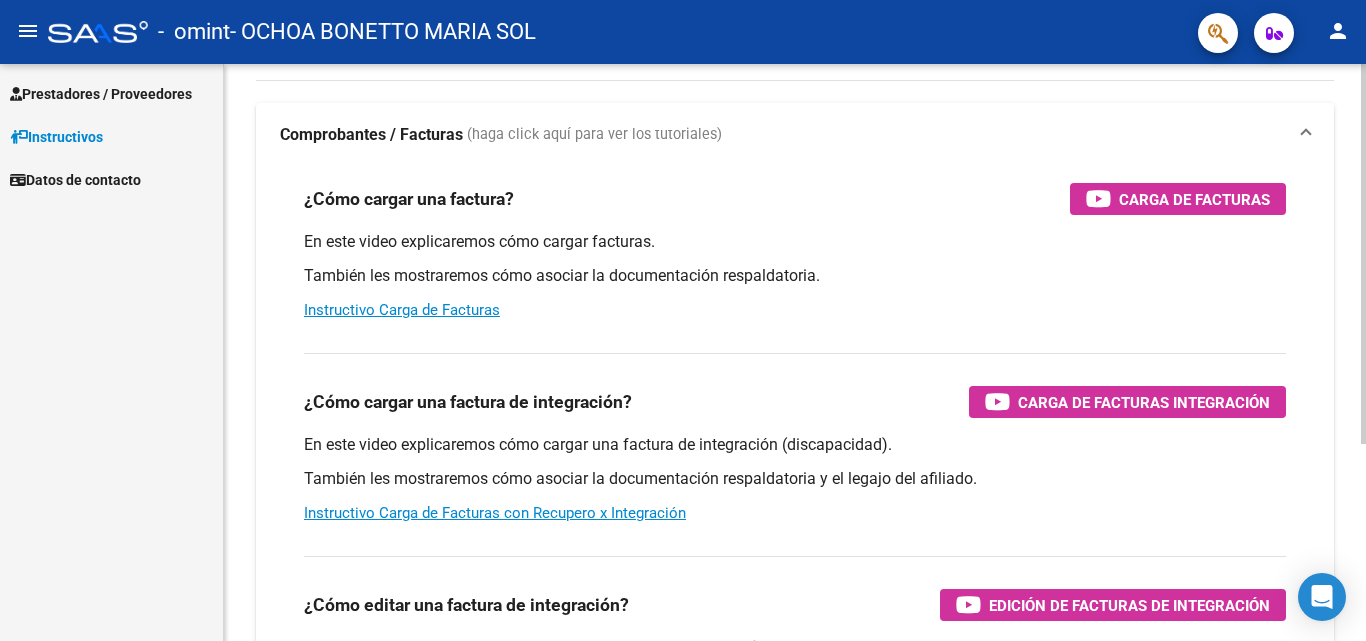 click on "Instructivos y Video Tutoriales SAAS Centro de Ayuda - Administración de O.S. Comprobantes / Facturas     (haga click aquí para ver los tutoriales) ¿Cómo cargar una factura?    Carga de Facturas En este video explicaremos cómo cargar facturas. También les mostraremos cómo asociar la documentación respaldatoria. Instructivo Carga de Facturas ¿Cómo cargar una factura de integración?    Carga de Facturas Integración En este video explicaremos cómo cargar una factura de integración (discapacidad). También les mostraremos cómo asociar la documentación respaldatoria y el legajo del afiliado. Instructivo Carga de Facturas con Recupero x Integración ¿Cómo editar una factura de integración?    Edición de Facturas de integración En este video explicaremos cómo editar una factura que ya habíamos cargado. Les mostraremos cómo asociar la documentación respaldatoria y la trazabilidad." 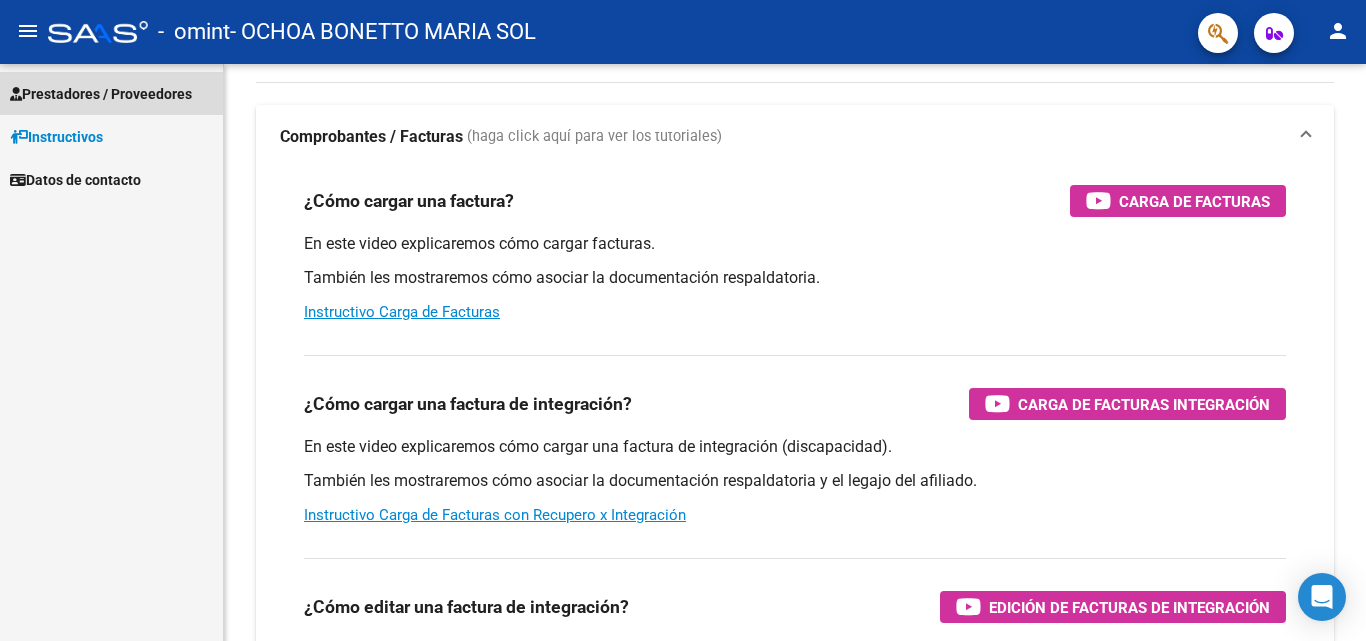 click on "Prestadores / Proveedores" at bounding box center [101, 94] 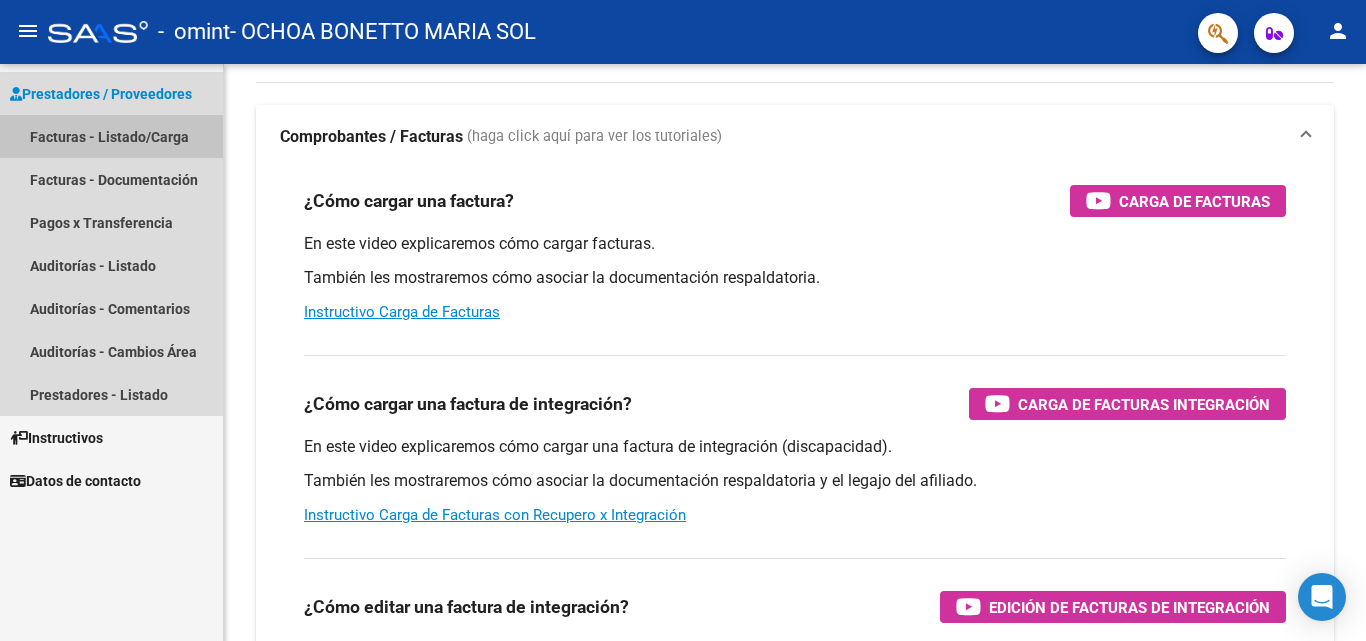 click on "Facturas - Listado/Carga" at bounding box center (111, 136) 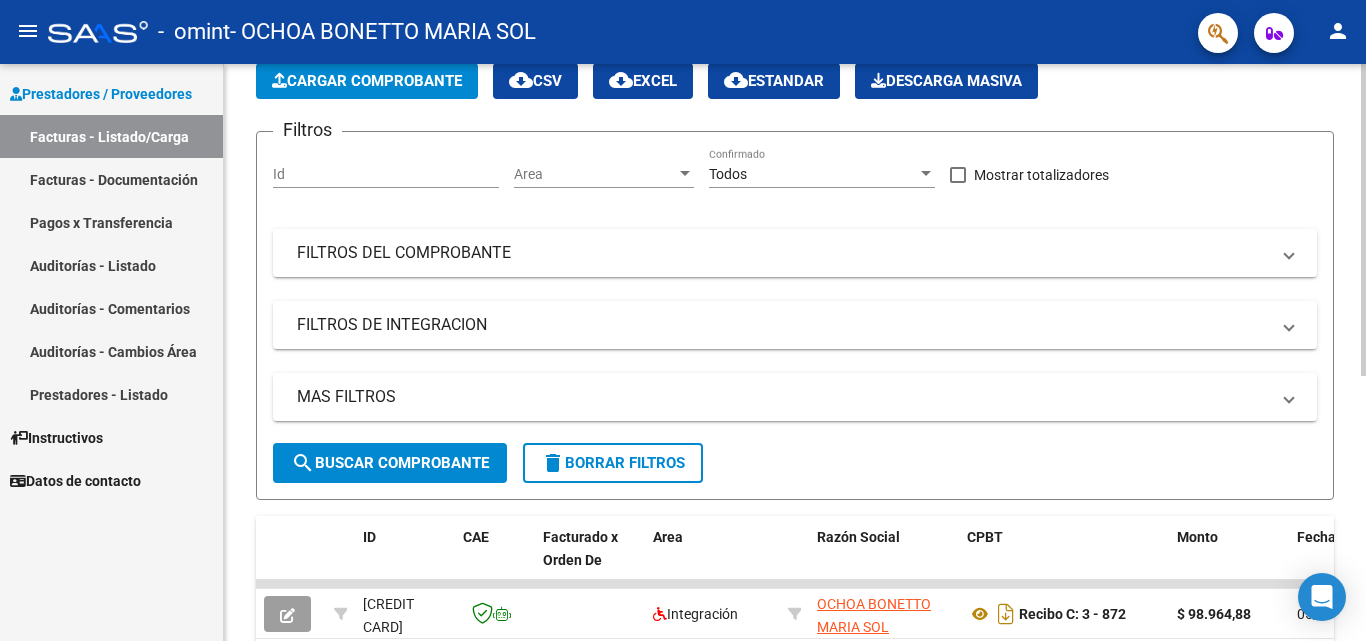 click on "Id" at bounding box center (386, 174) 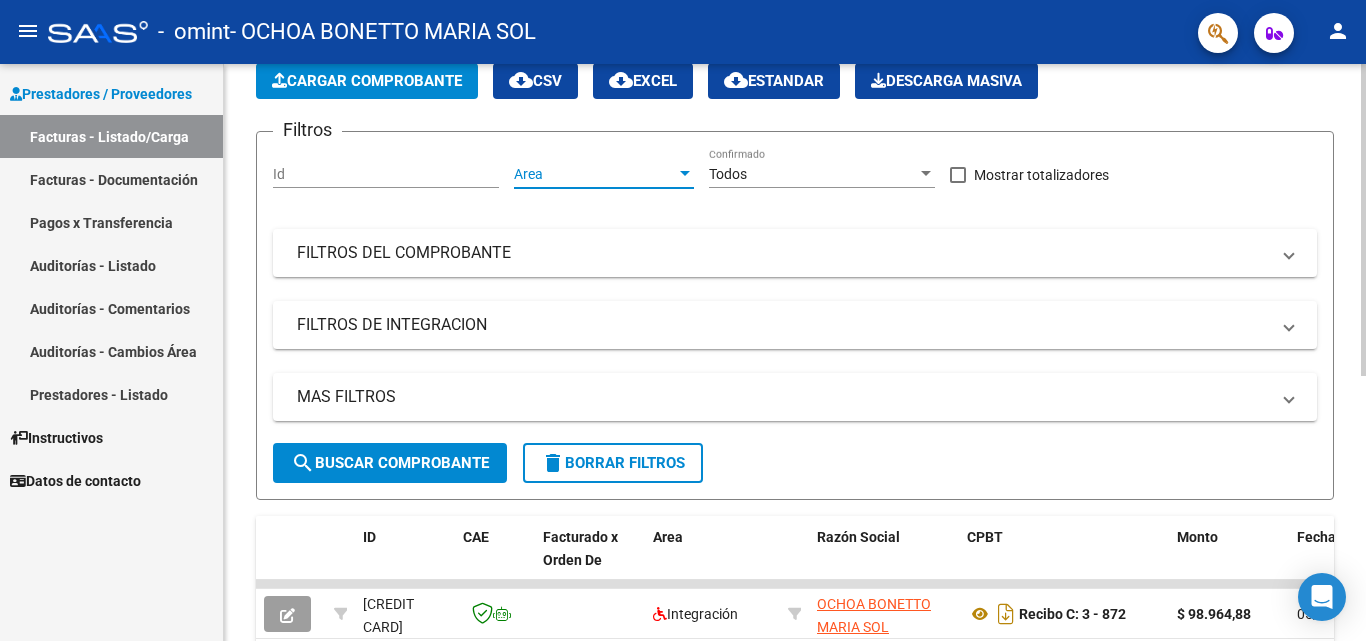 click on "Area" at bounding box center (595, 174) 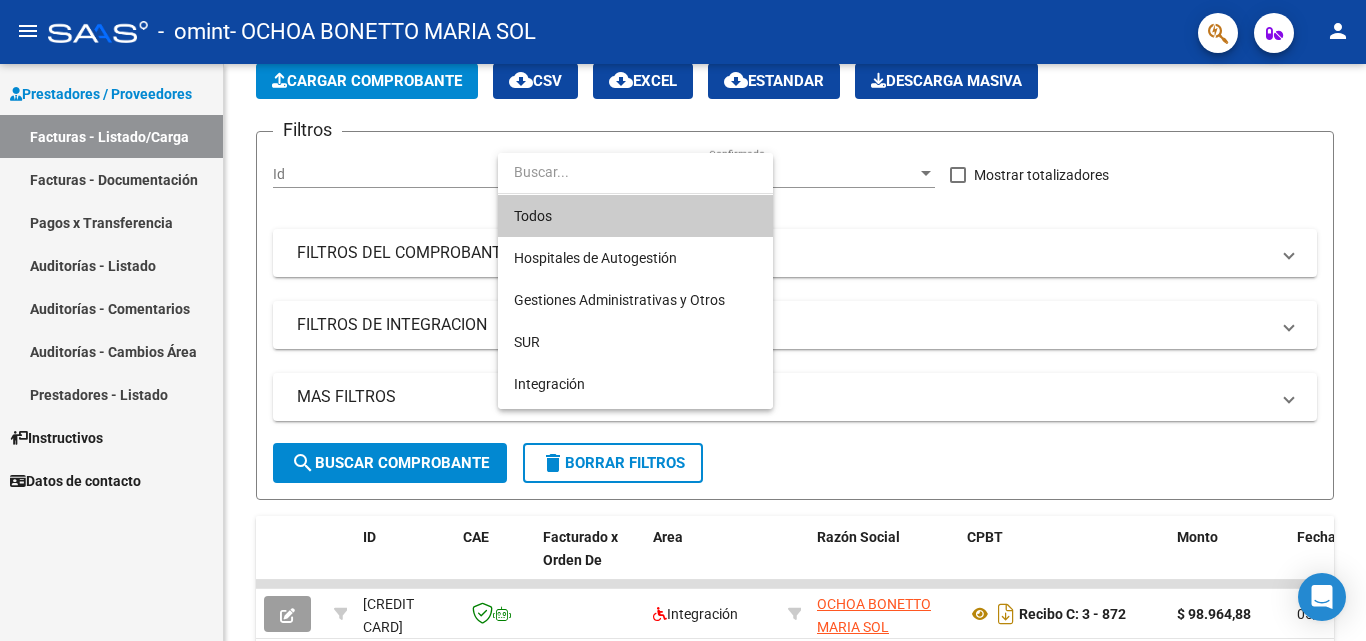 click at bounding box center [635, 172] 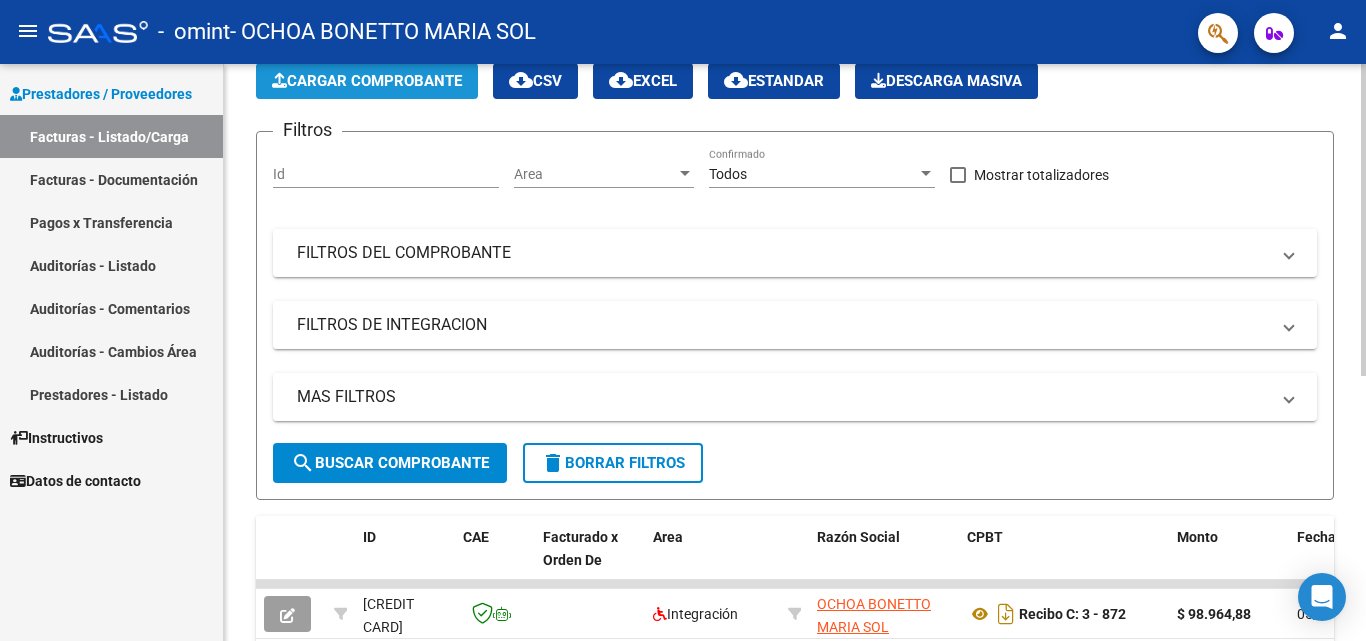 click on "Cargar Comprobante" 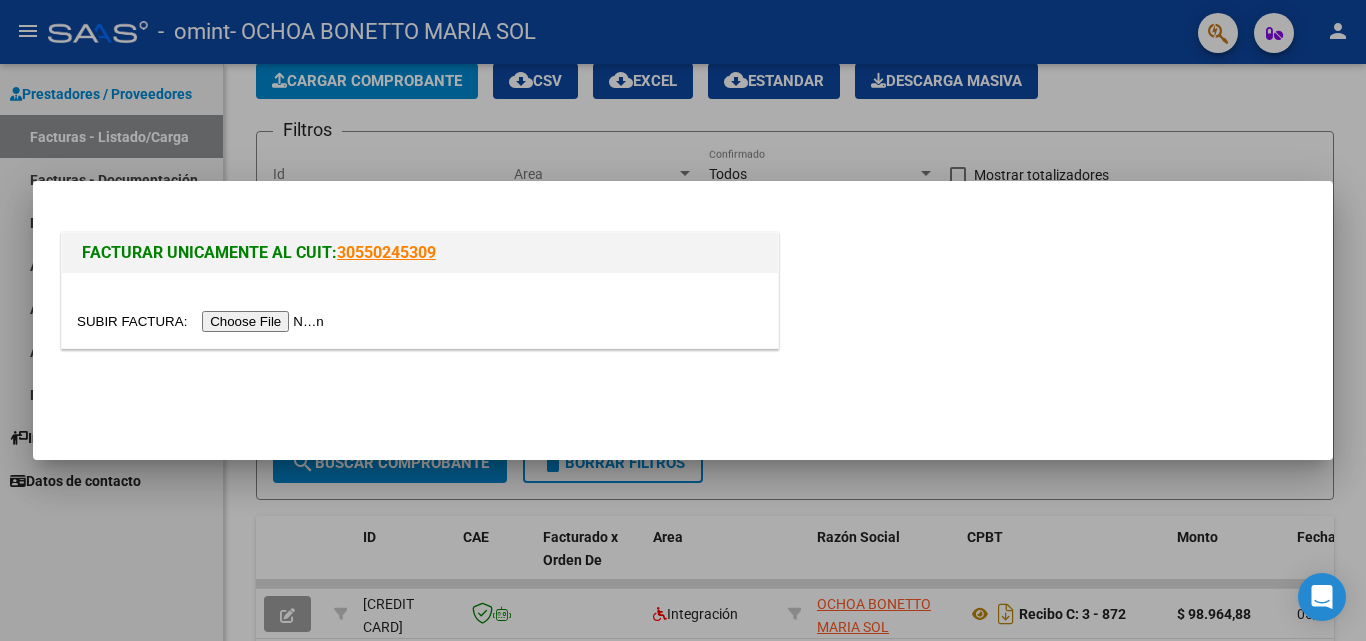 click at bounding box center [203, 321] 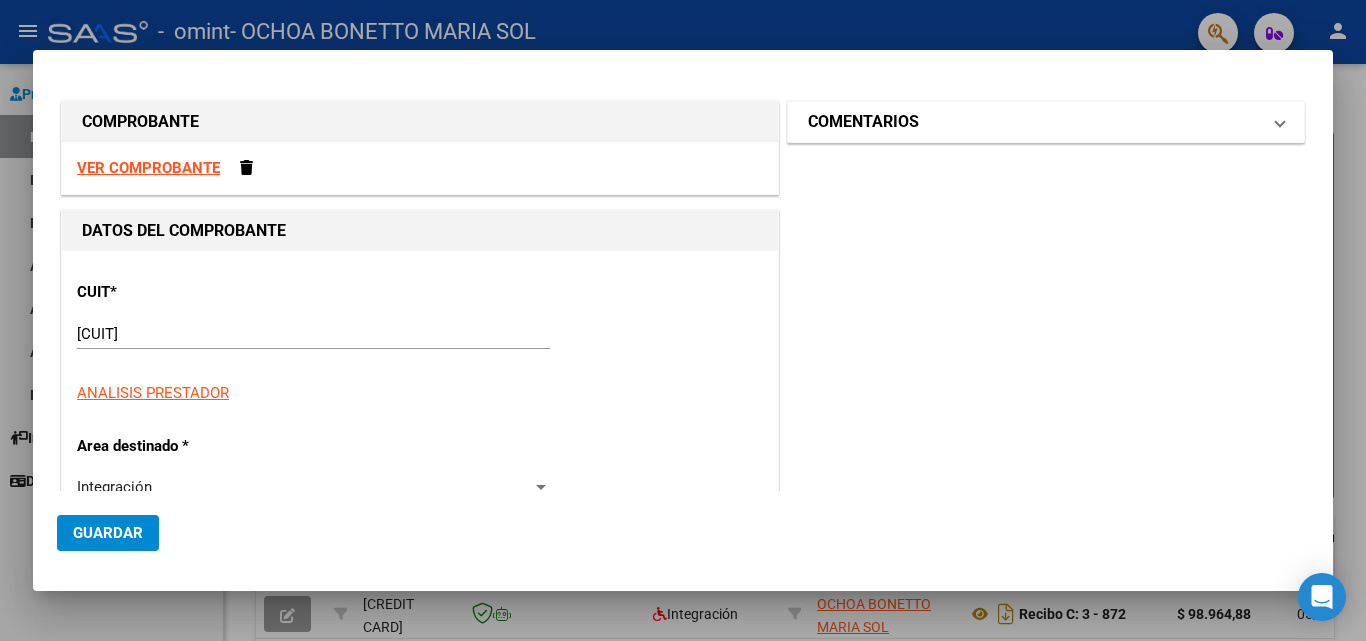 click on "COMENTARIOS" at bounding box center [1034, 122] 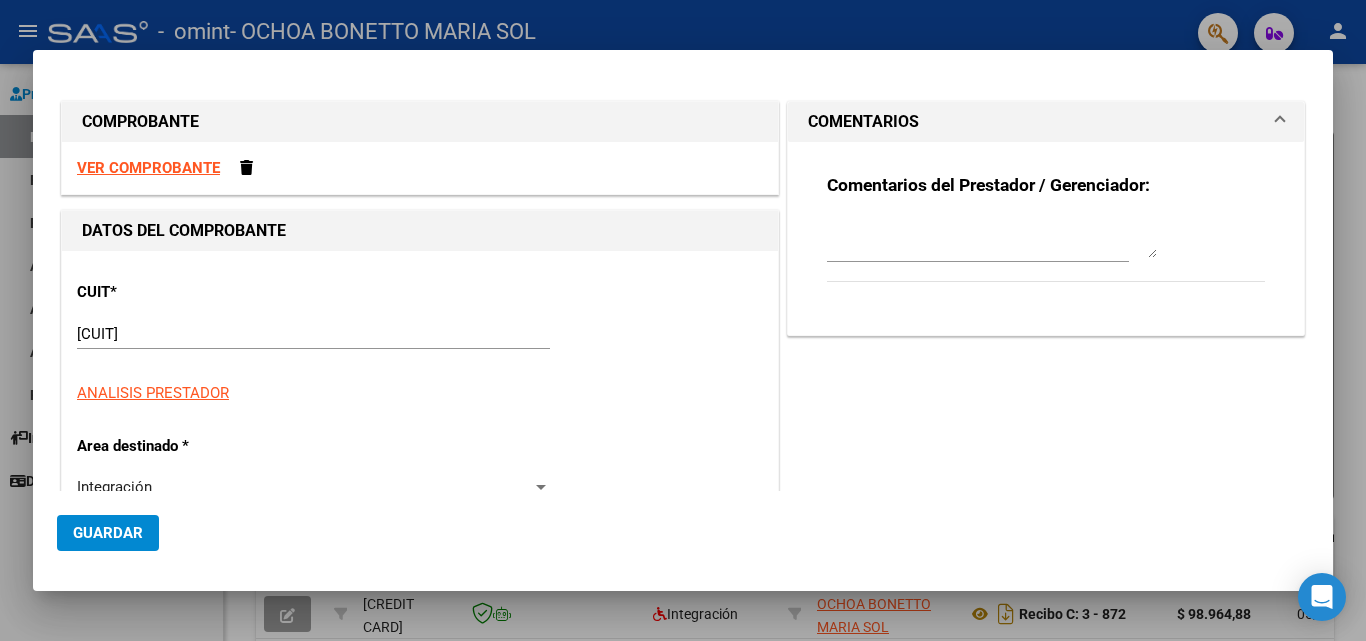 click on "COMENTARIOS" at bounding box center [1034, 122] 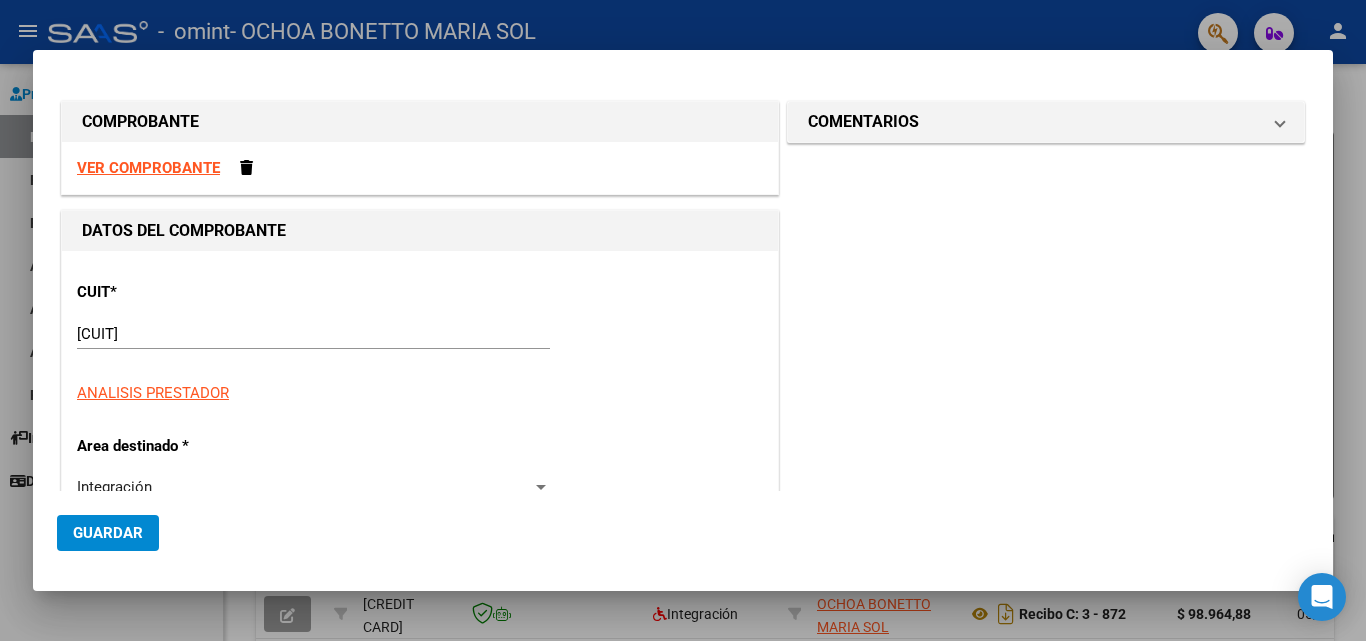 click on "Guardar" 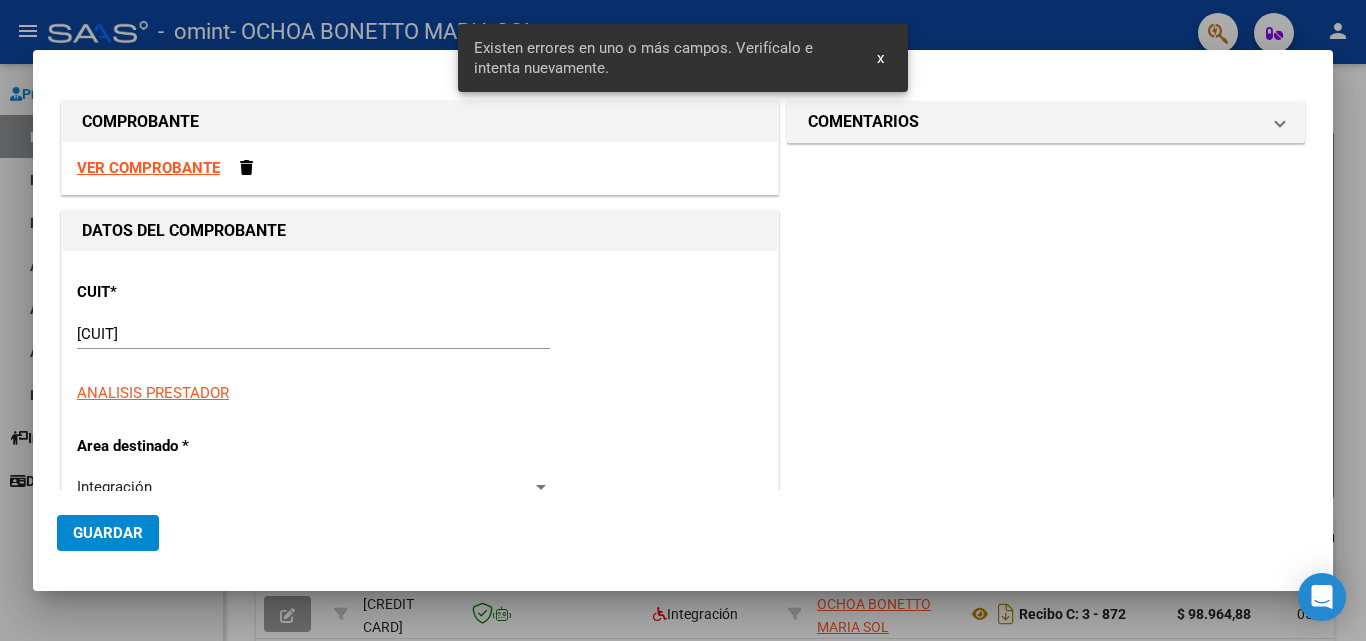 scroll, scrollTop: 377, scrollLeft: 0, axis: vertical 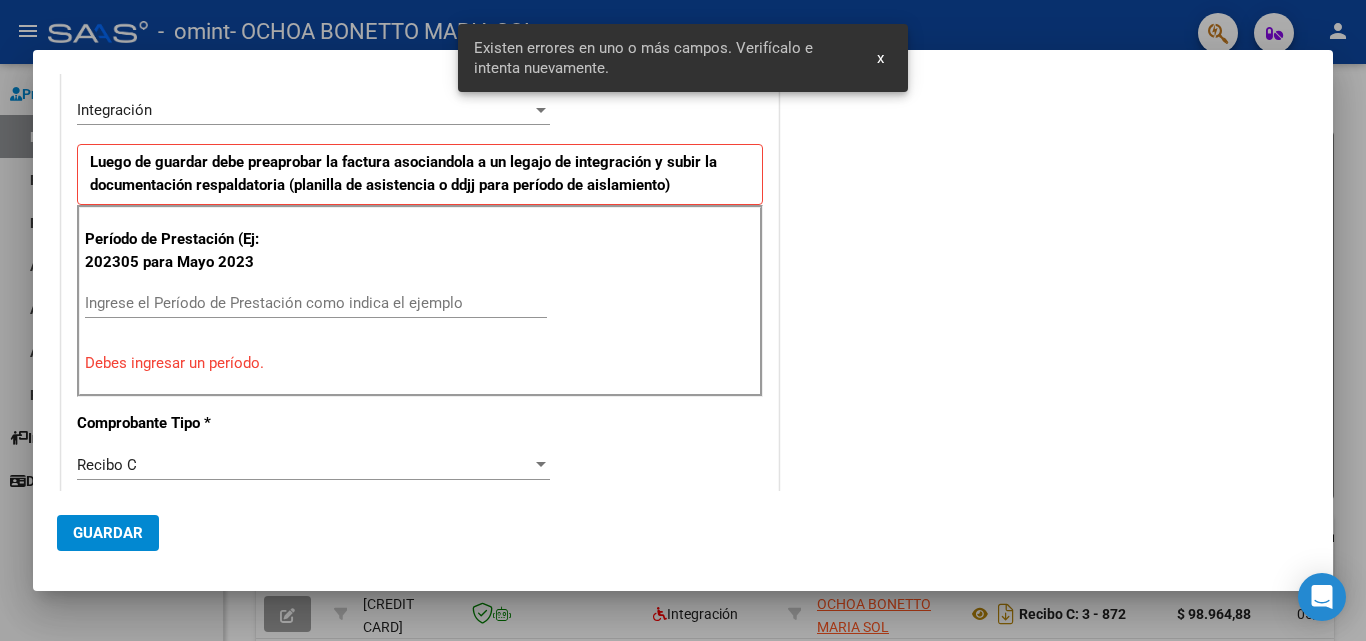 click on "Ingrese el Período de Prestación como indica el ejemplo" at bounding box center [316, 303] 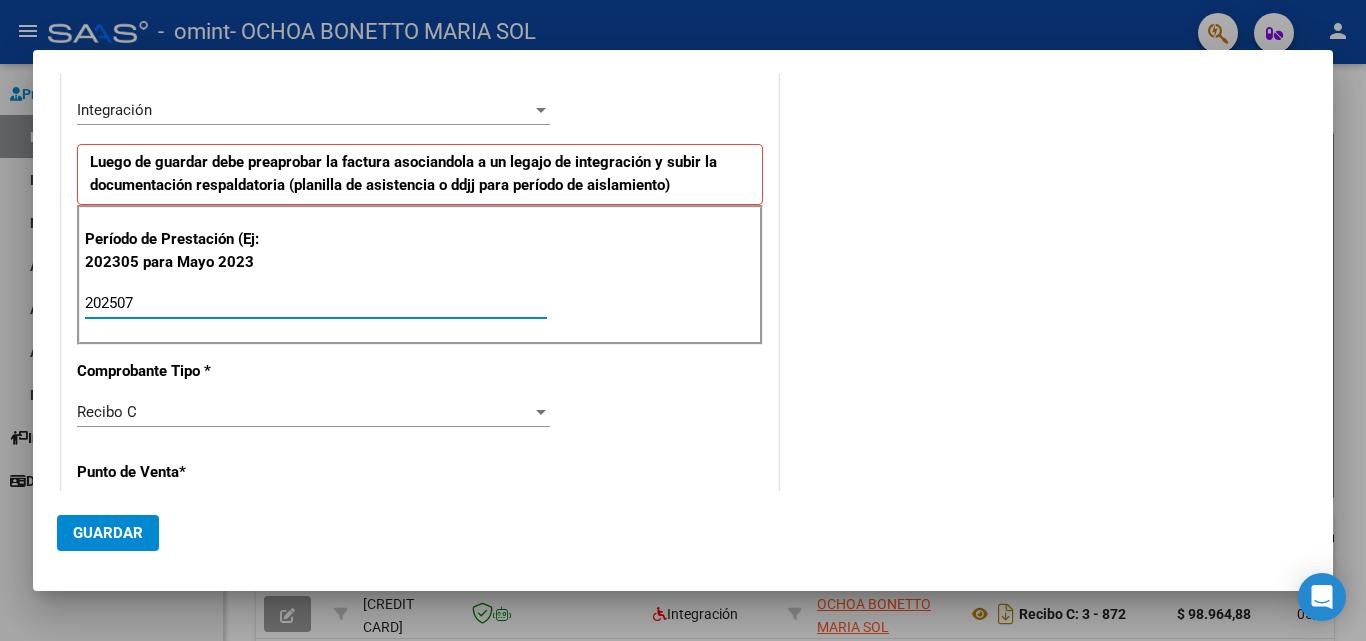 click on "202507" at bounding box center [316, 303] 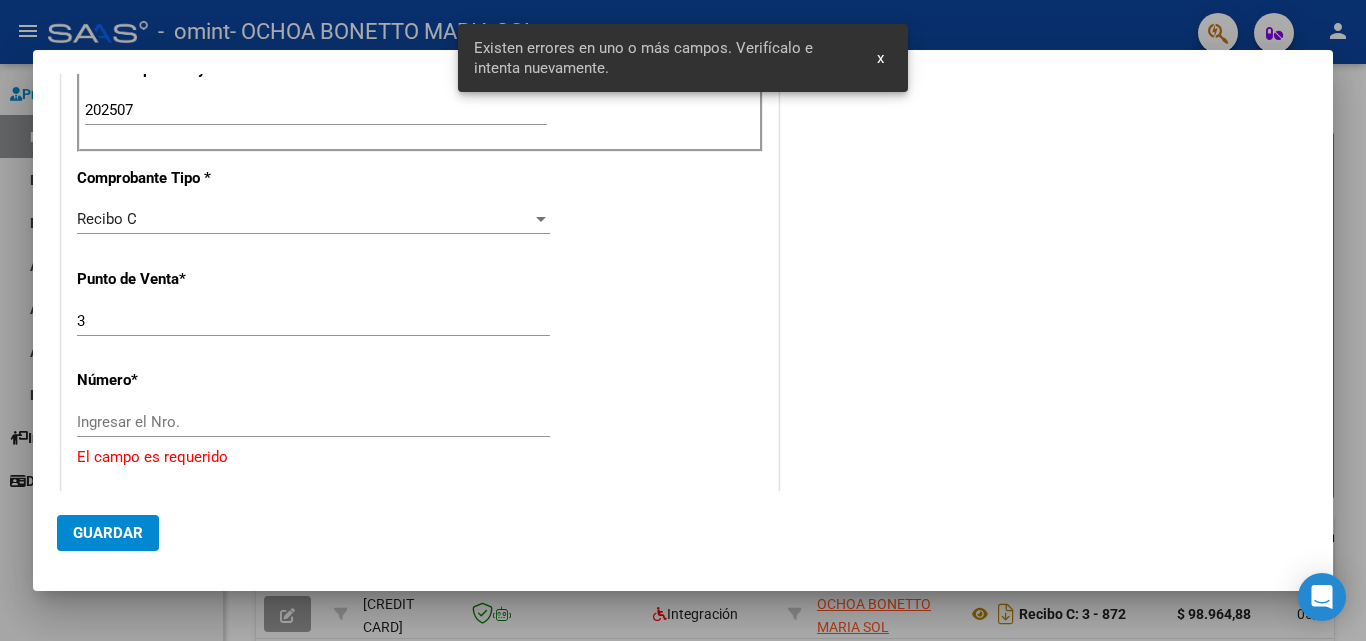 scroll, scrollTop: 706, scrollLeft: 0, axis: vertical 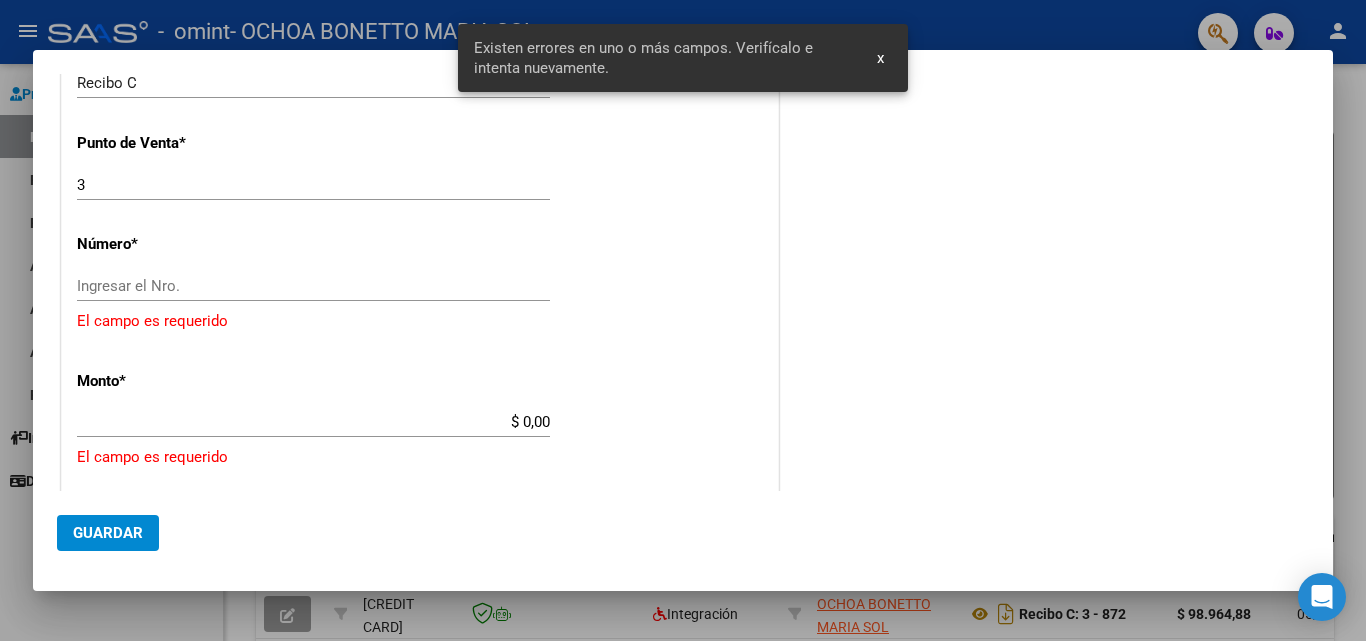 click on "Ingresar el Nro." at bounding box center (313, 286) 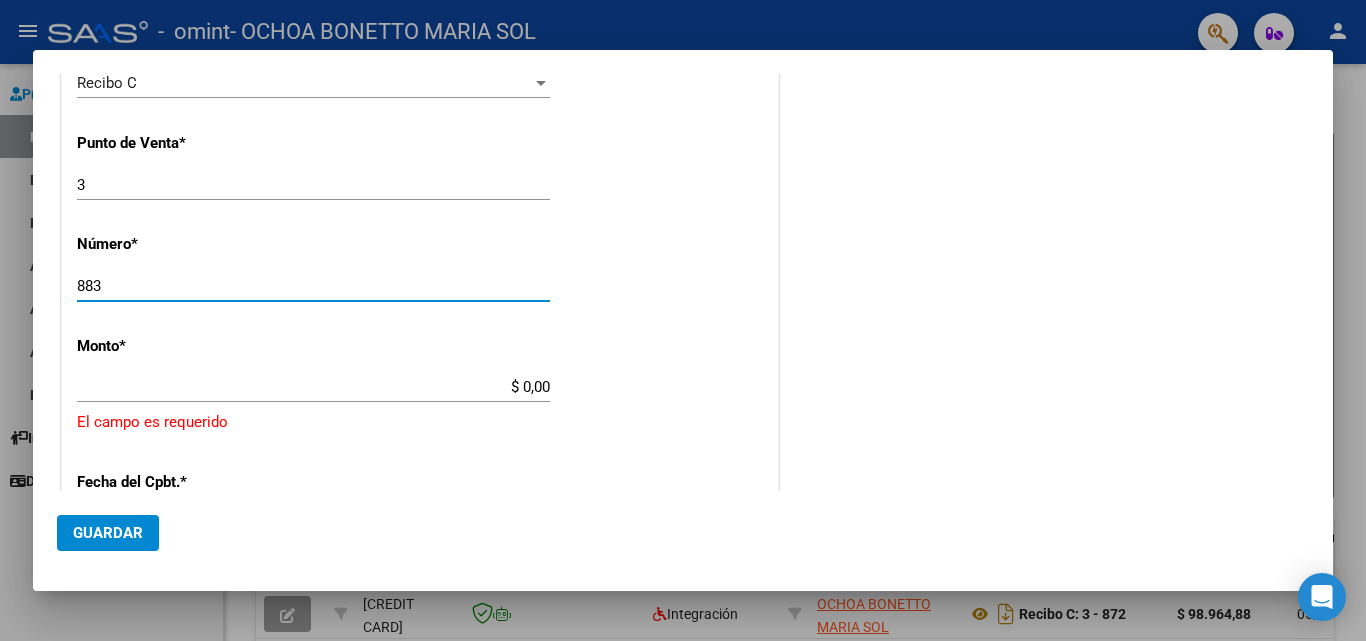 type on "883" 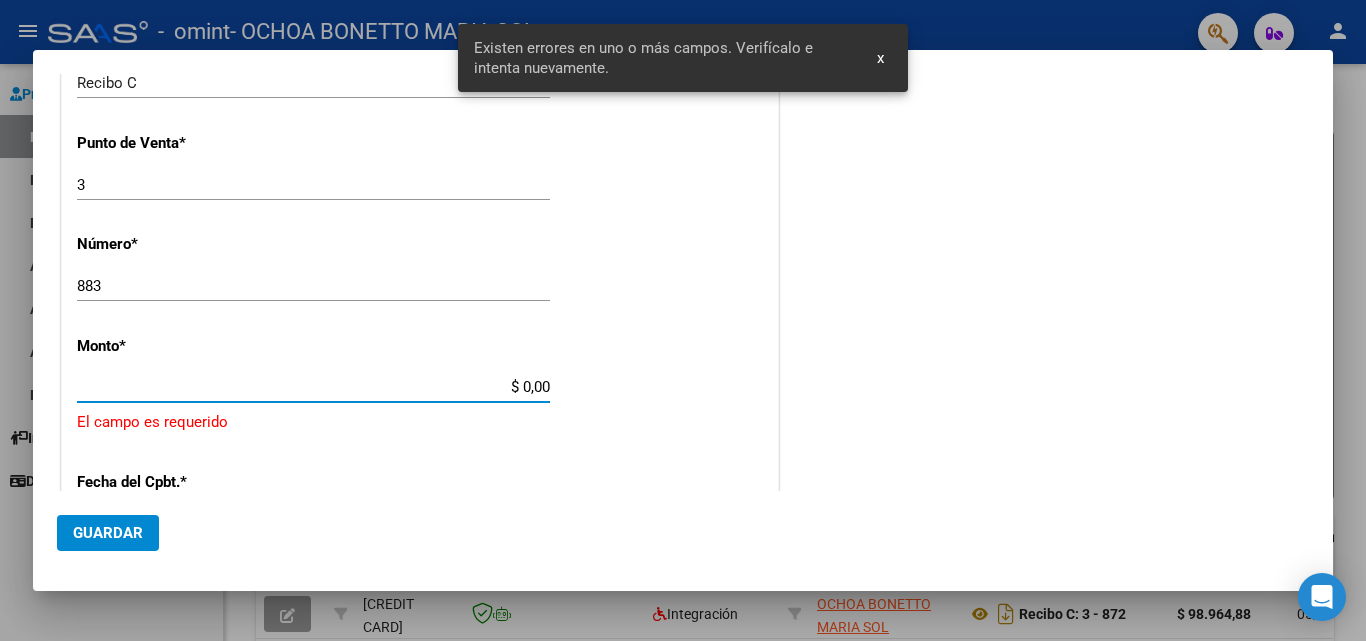 scroll, scrollTop: 808, scrollLeft: 0, axis: vertical 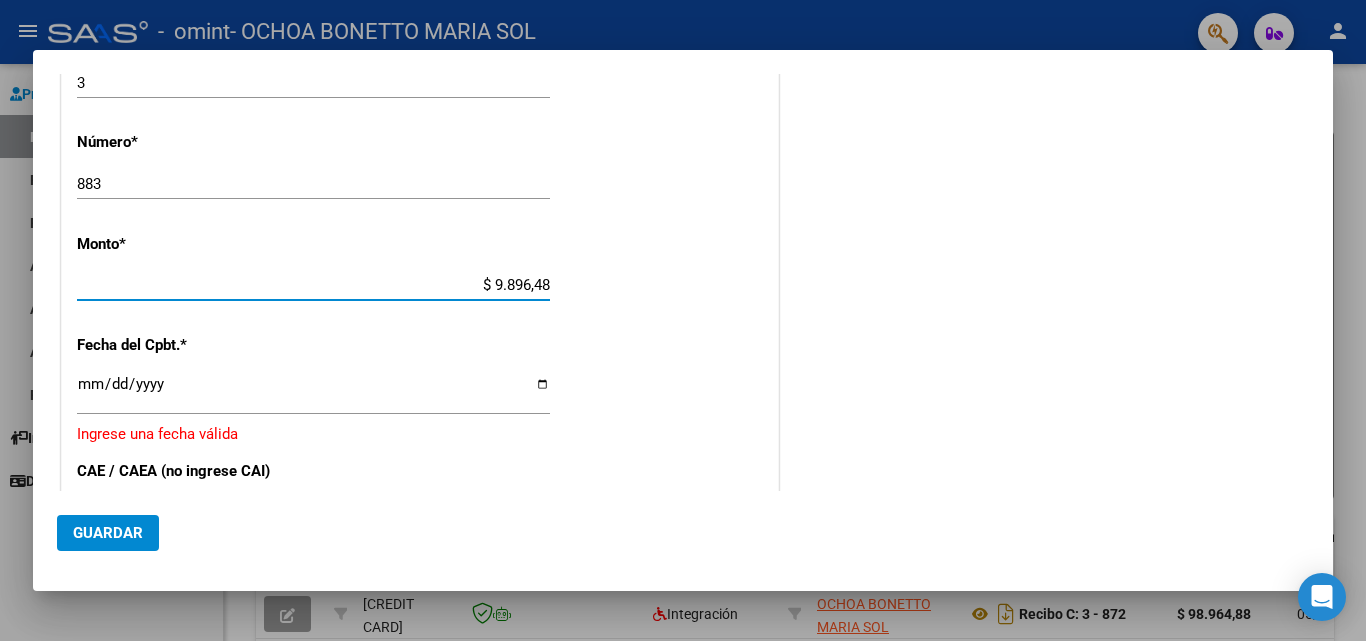 type on "$ 98.964,88" 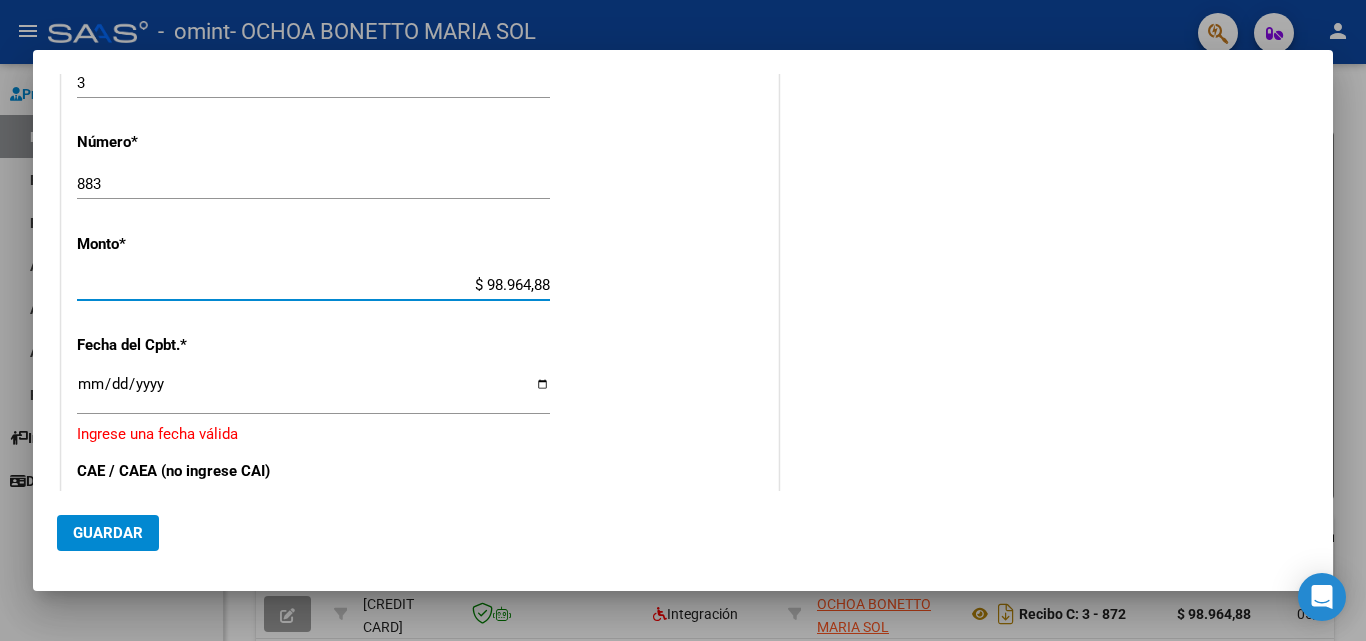 click on "Ingresar la fecha" at bounding box center (313, 392) 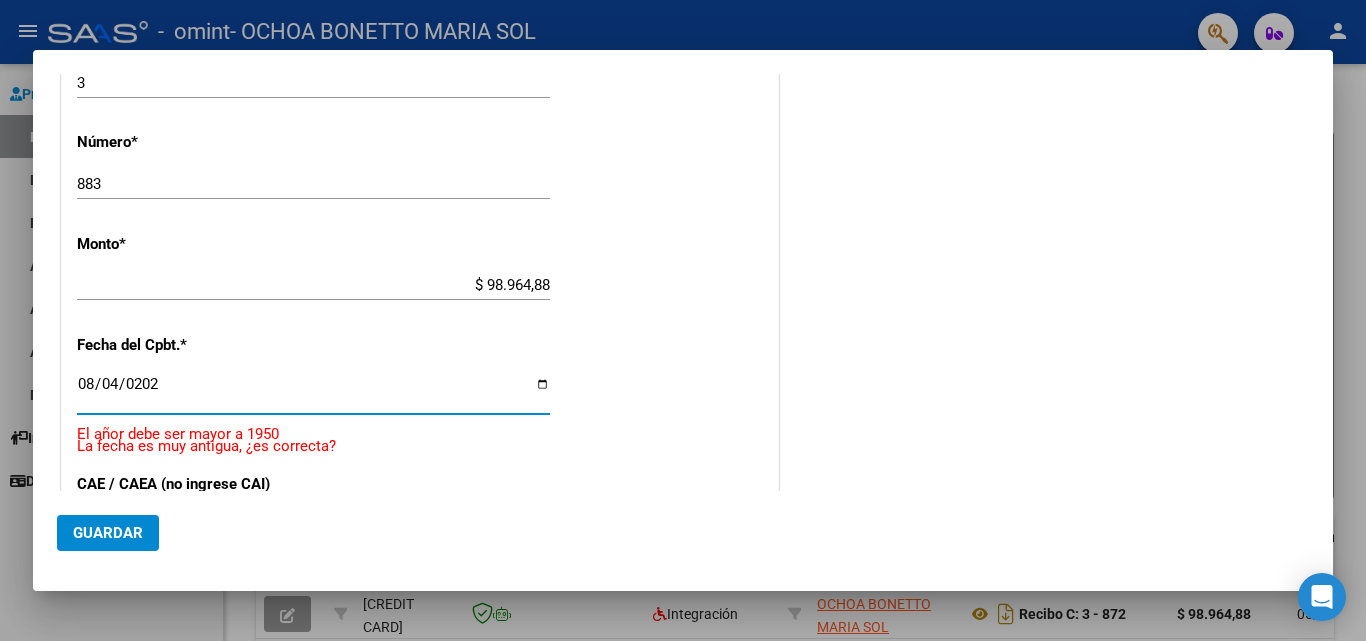 type on "2025-08-04" 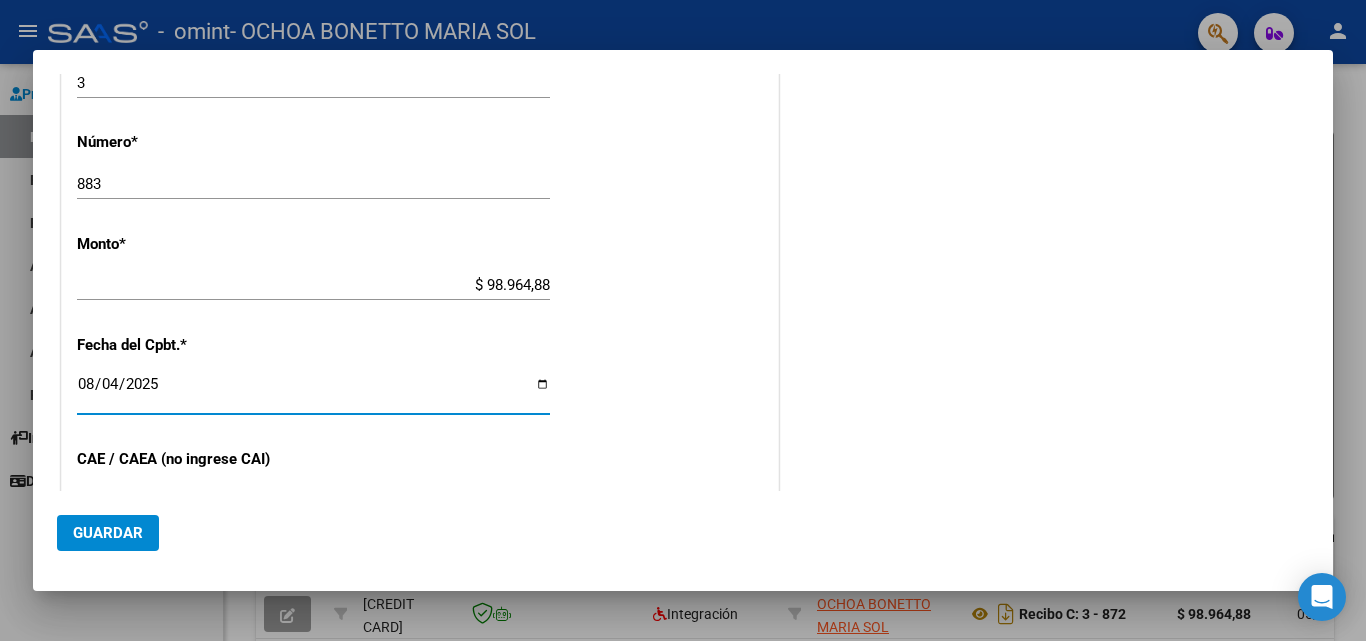 click on "CAE / CAEA (no ingrese CAI)" at bounding box center [180, 719] 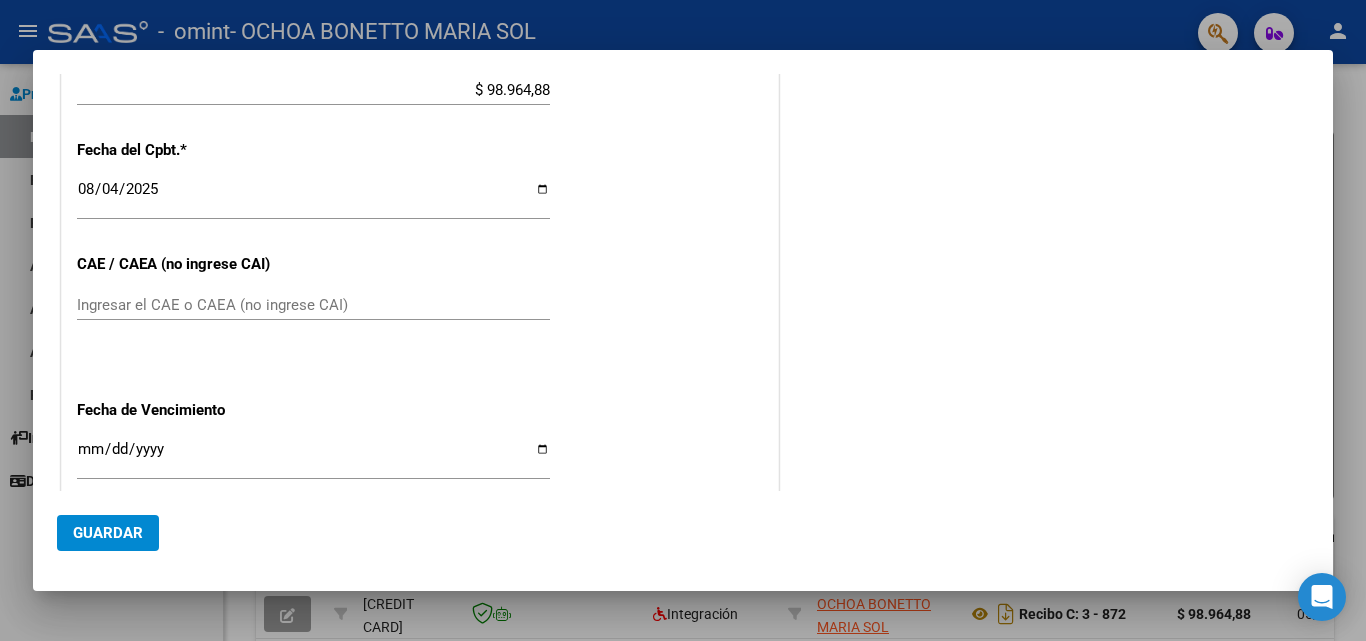 scroll, scrollTop: 1072, scrollLeft: 0, axis: vertical 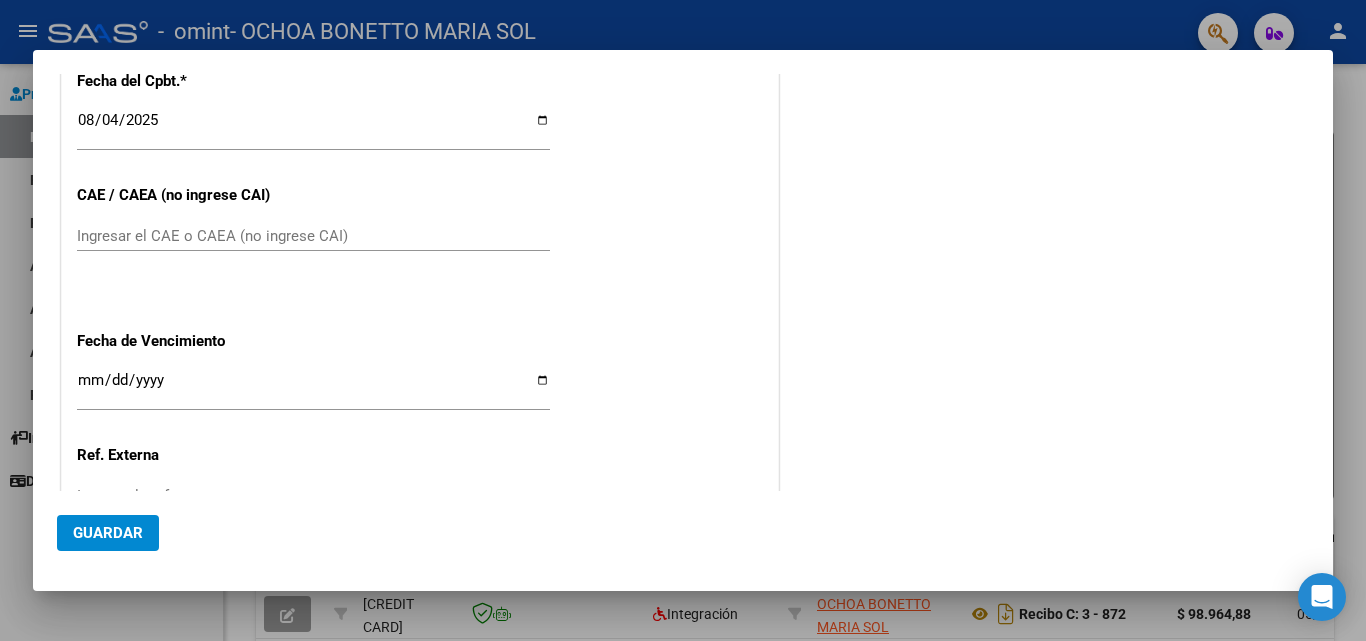 click on "Ingresar el CAE o CAEA (no ingrese CAI)" at bounding box center (313, 236) 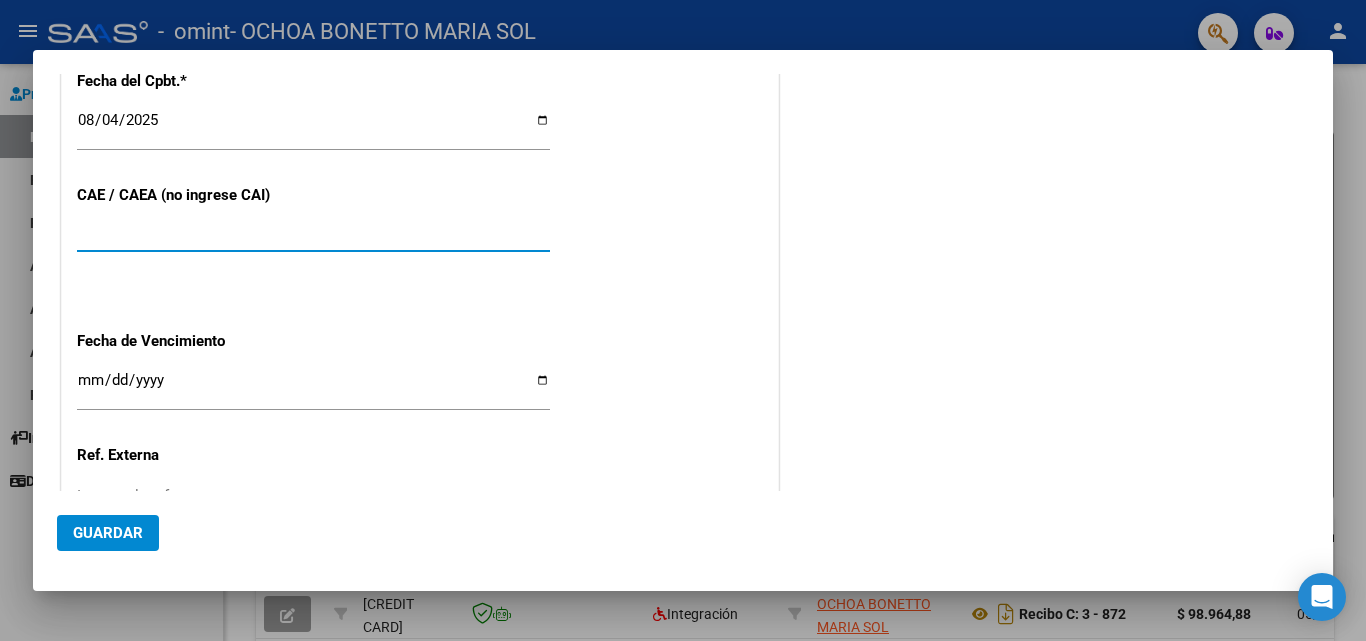 type on "[CREDIT CARD]" 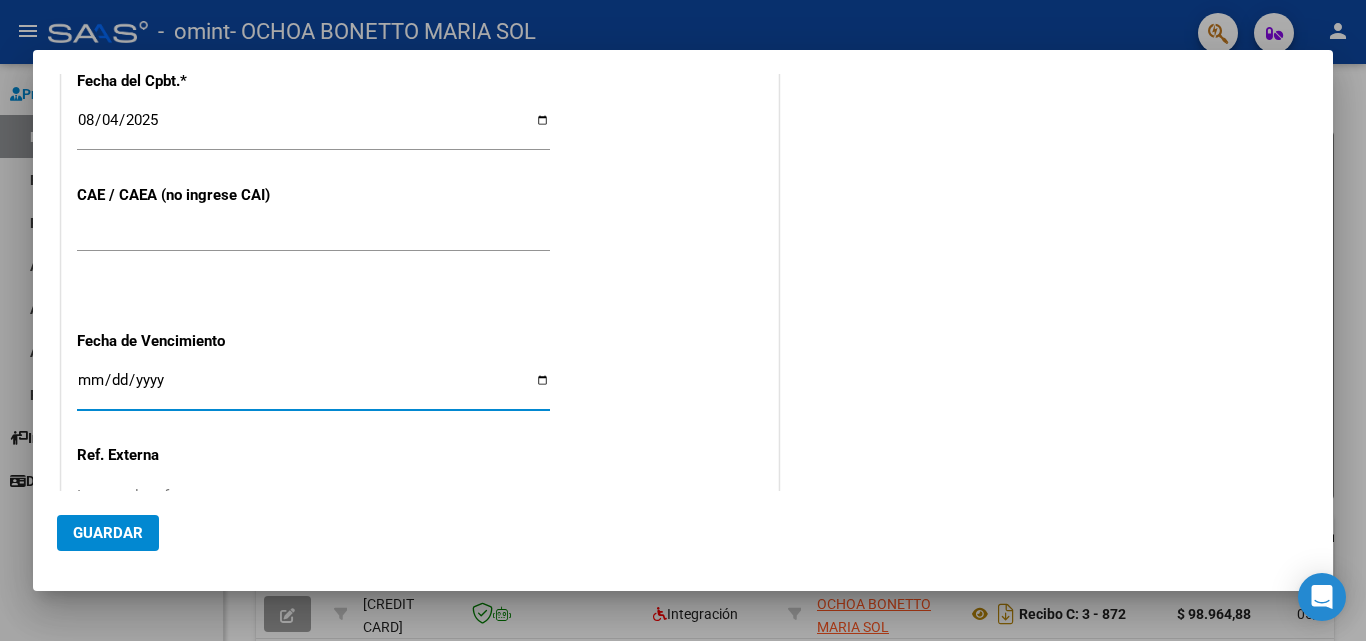 click on "Ingresar la fecha" at bounding box center (313, 388) 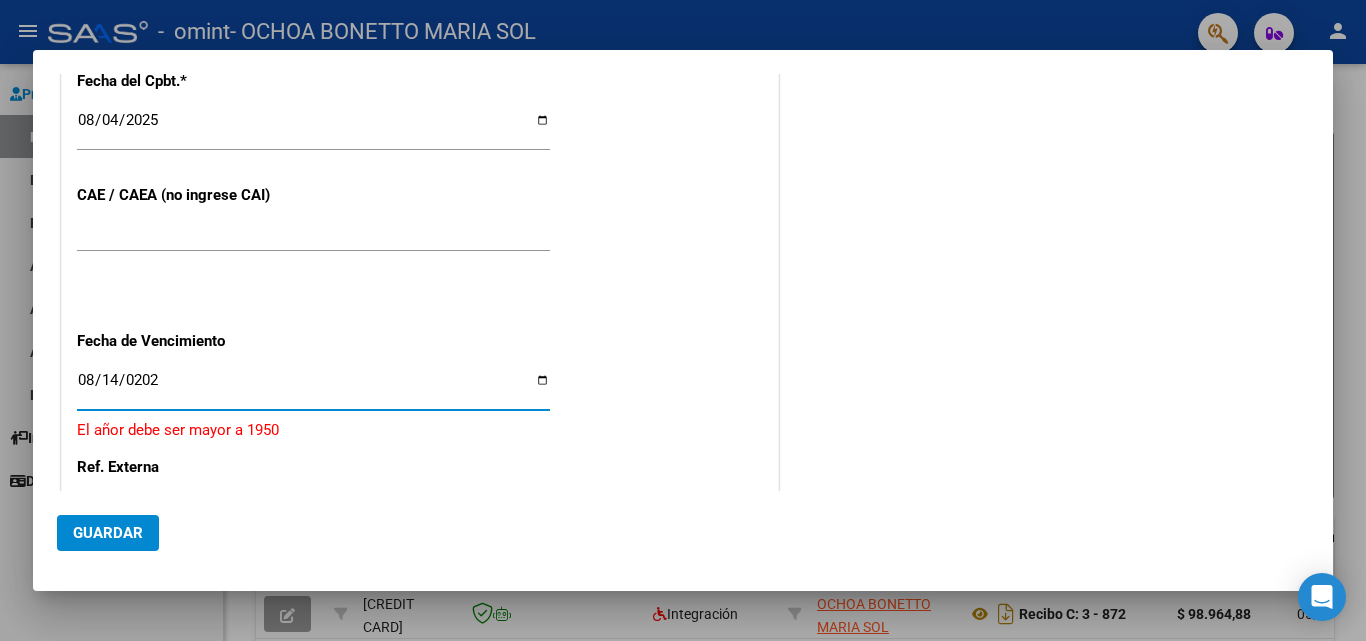 type on "2025-08-14" 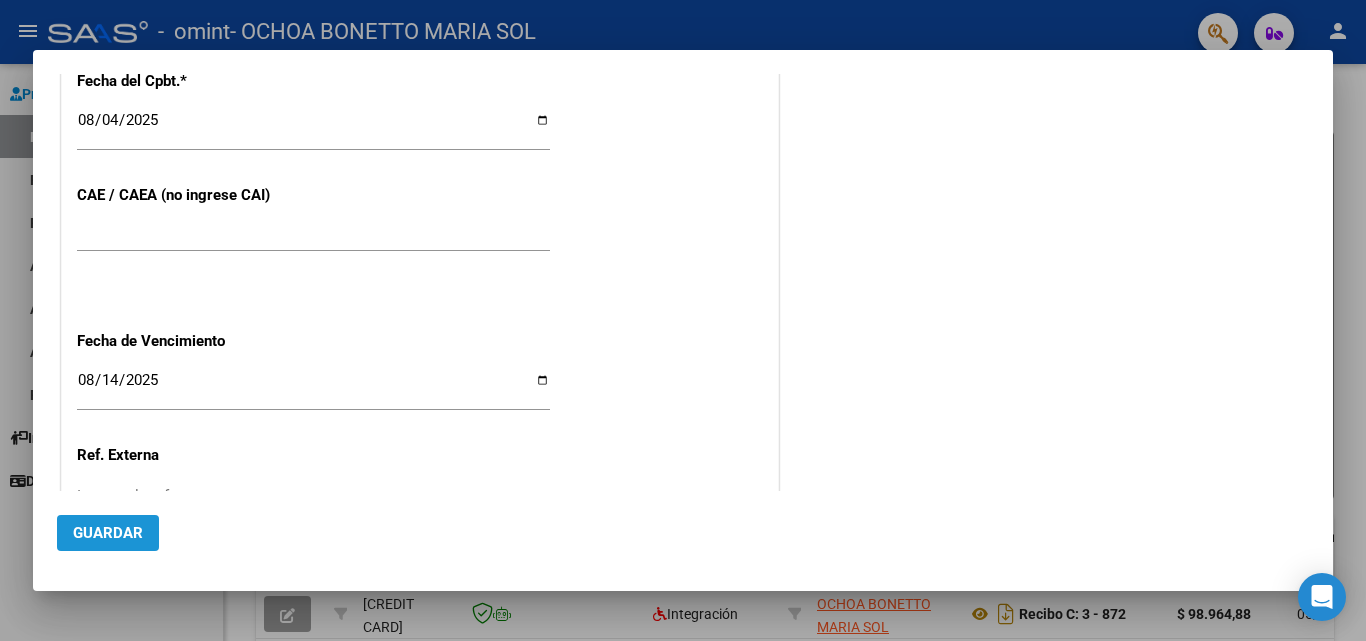 click on "Guardar" 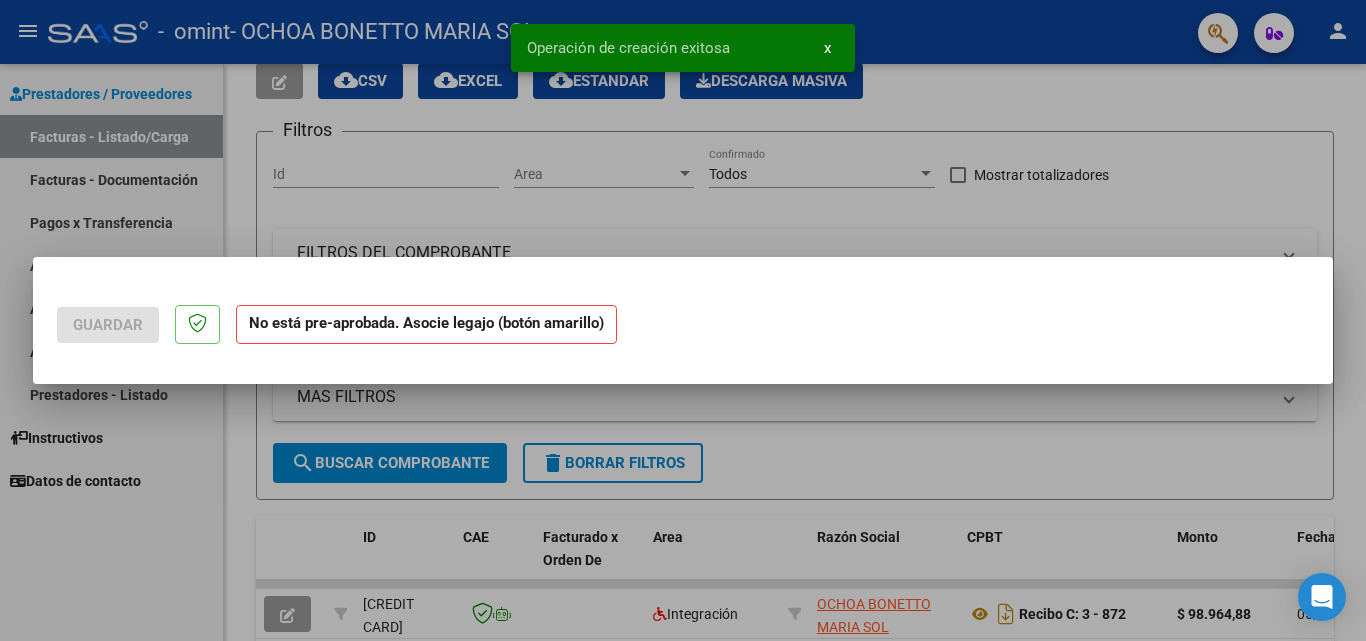 scroll, scrollTop: 0, scrollLeft: 0, axis: both 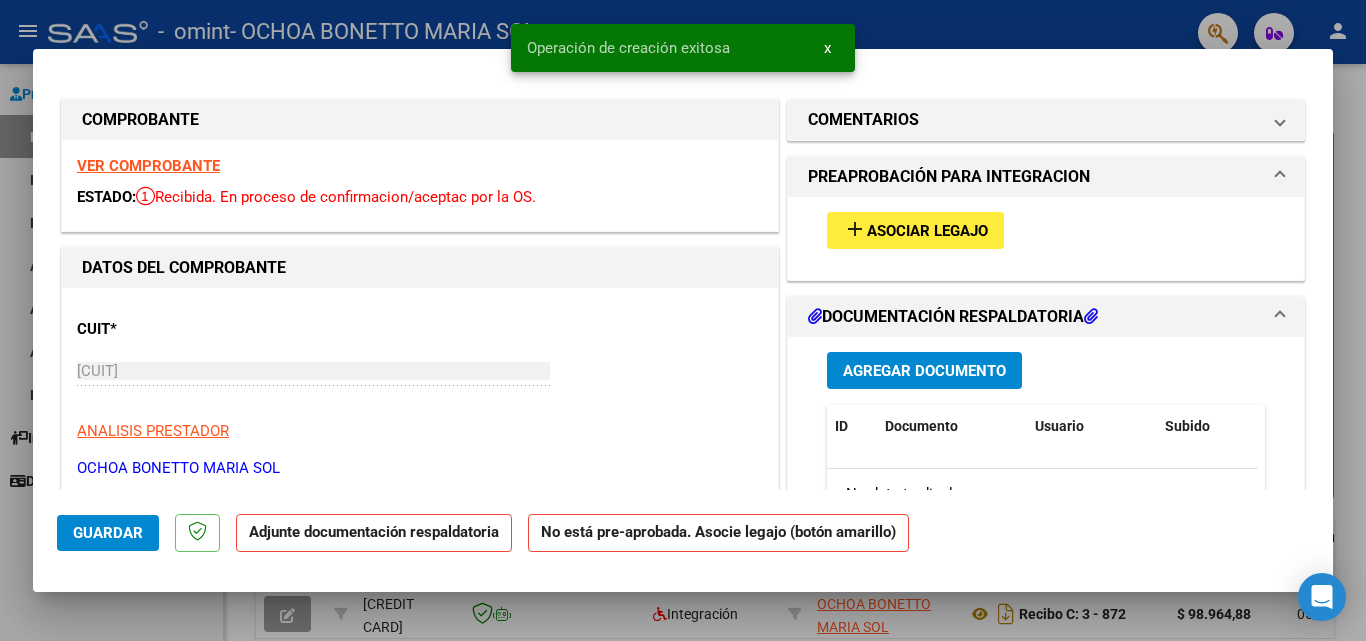 click on "add" at bounding box center (855, 229) 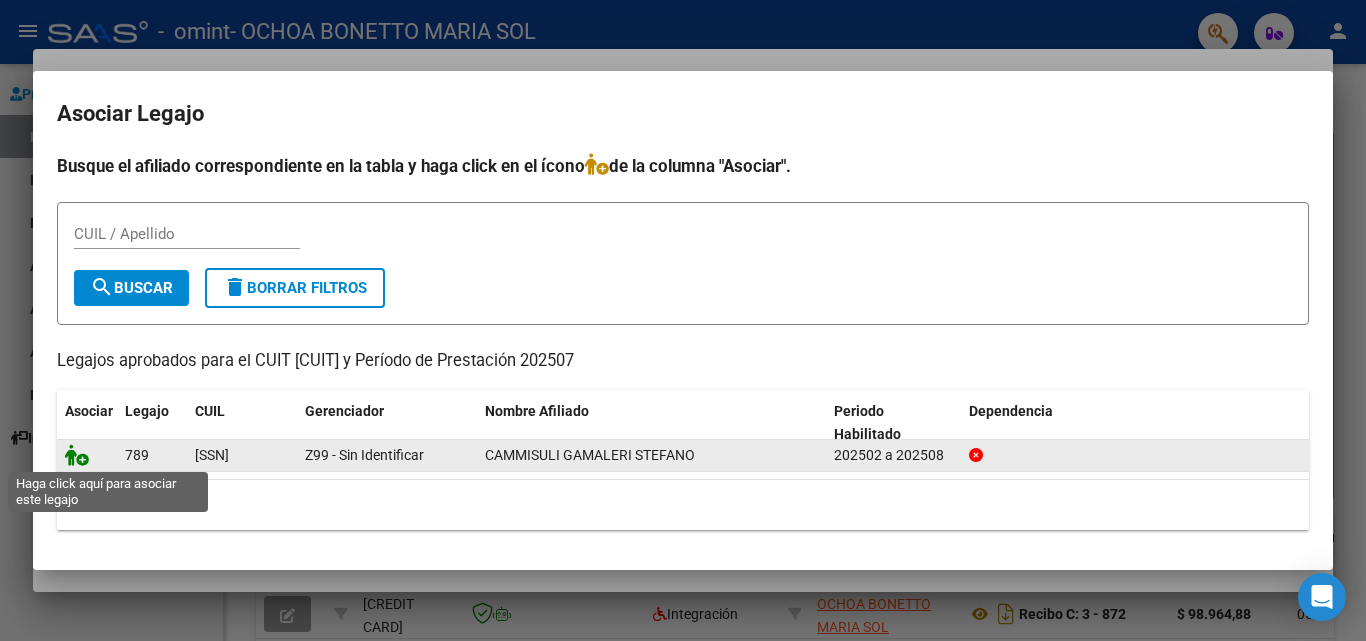 click 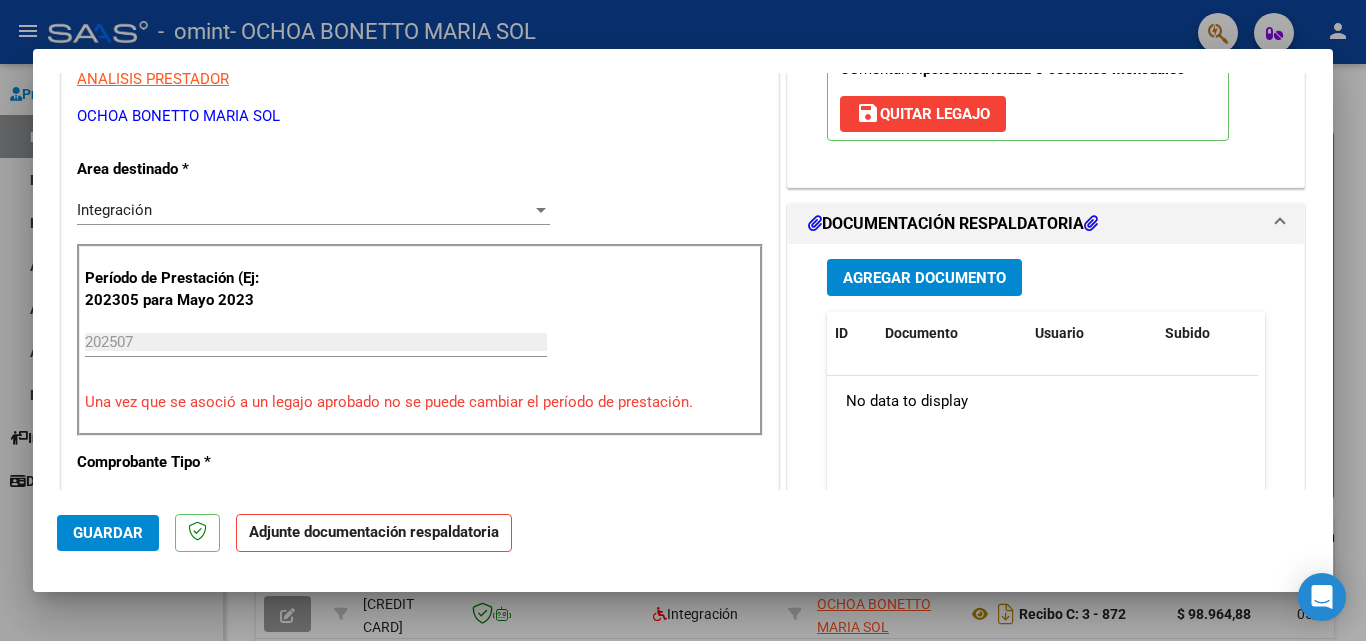 scroll, scrollTop: 298, scrollLeft: 0, axis: vertical 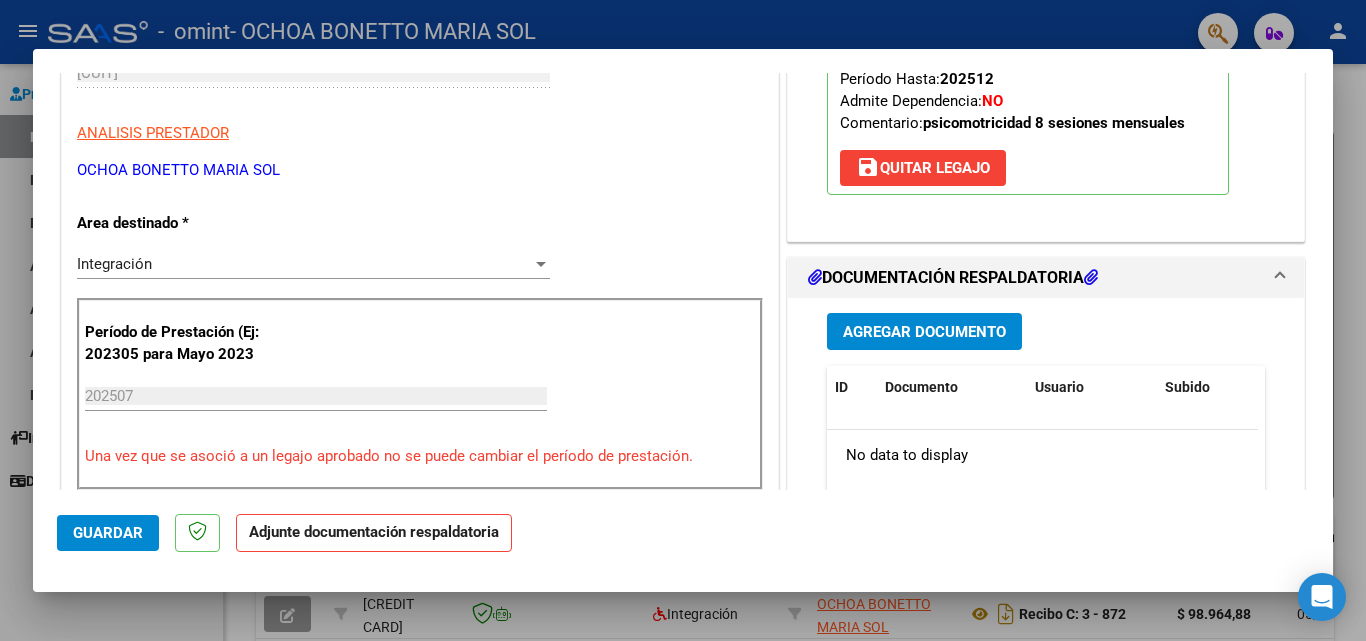 click on "Agregar Documento" at bounding box center [924, 332] 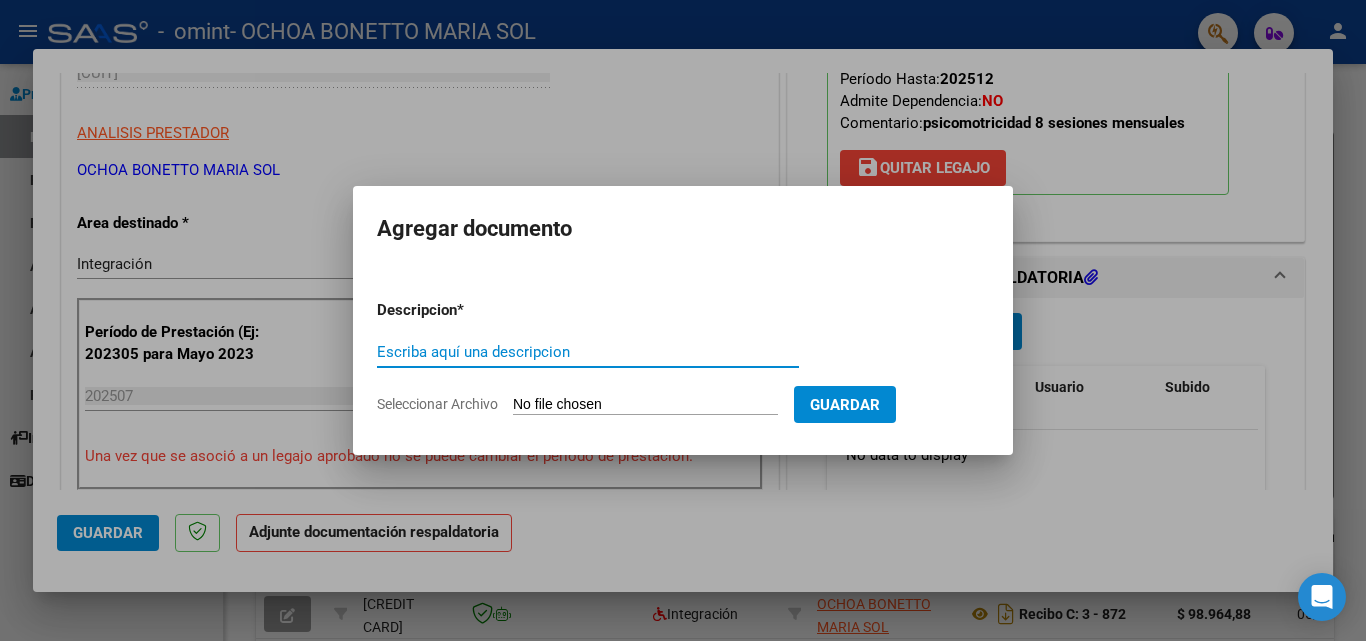 click on "Escriba aquí una descripcion" at bounding box center (588, 352) 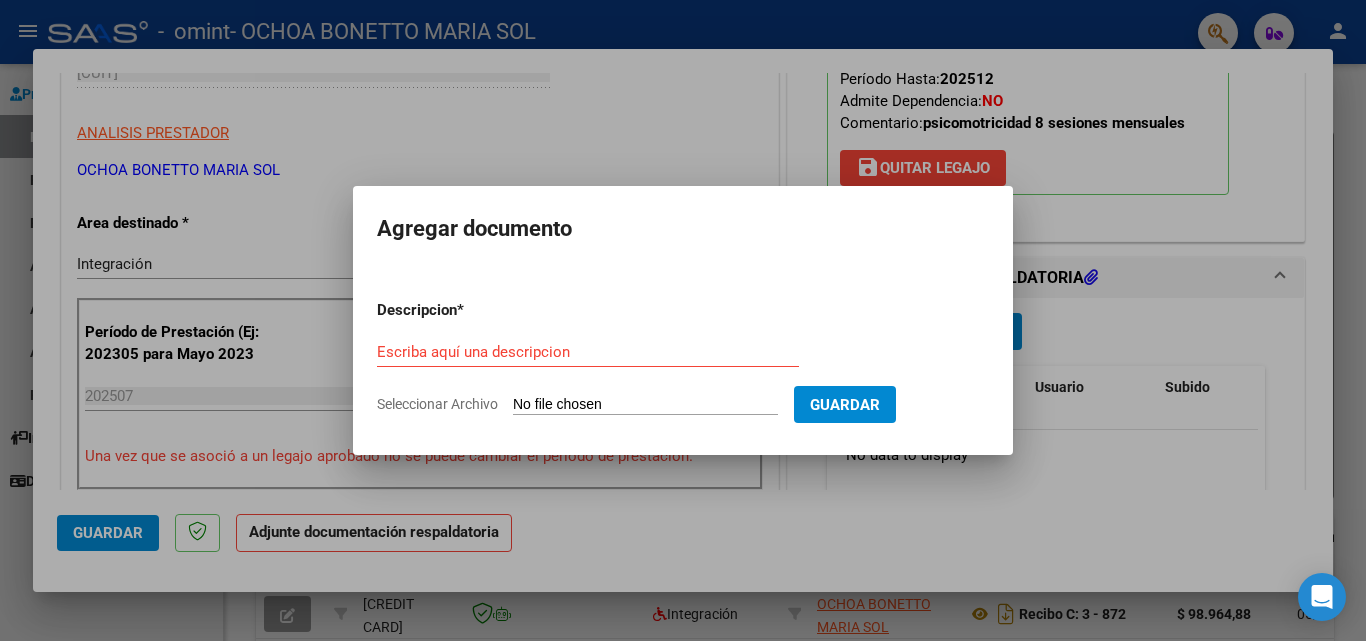 click on "Seleccionar Archivo" 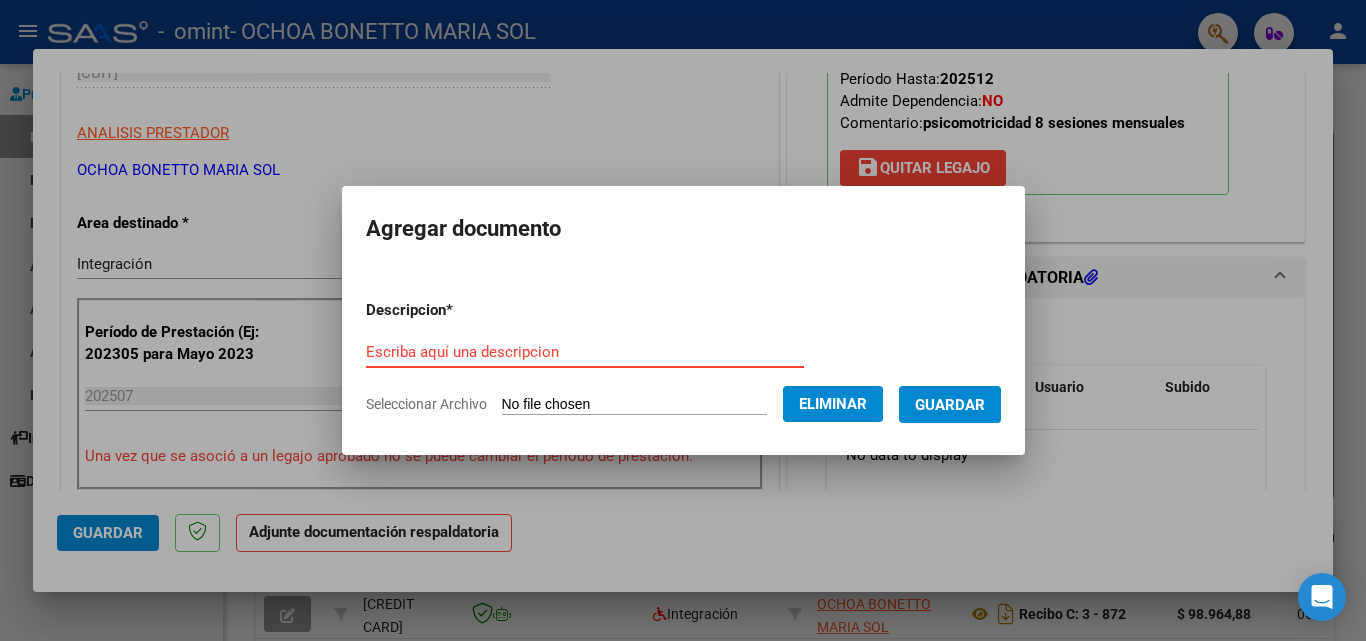 click on "Escriba aquí una descripcion" at bounding box center (585, 352) 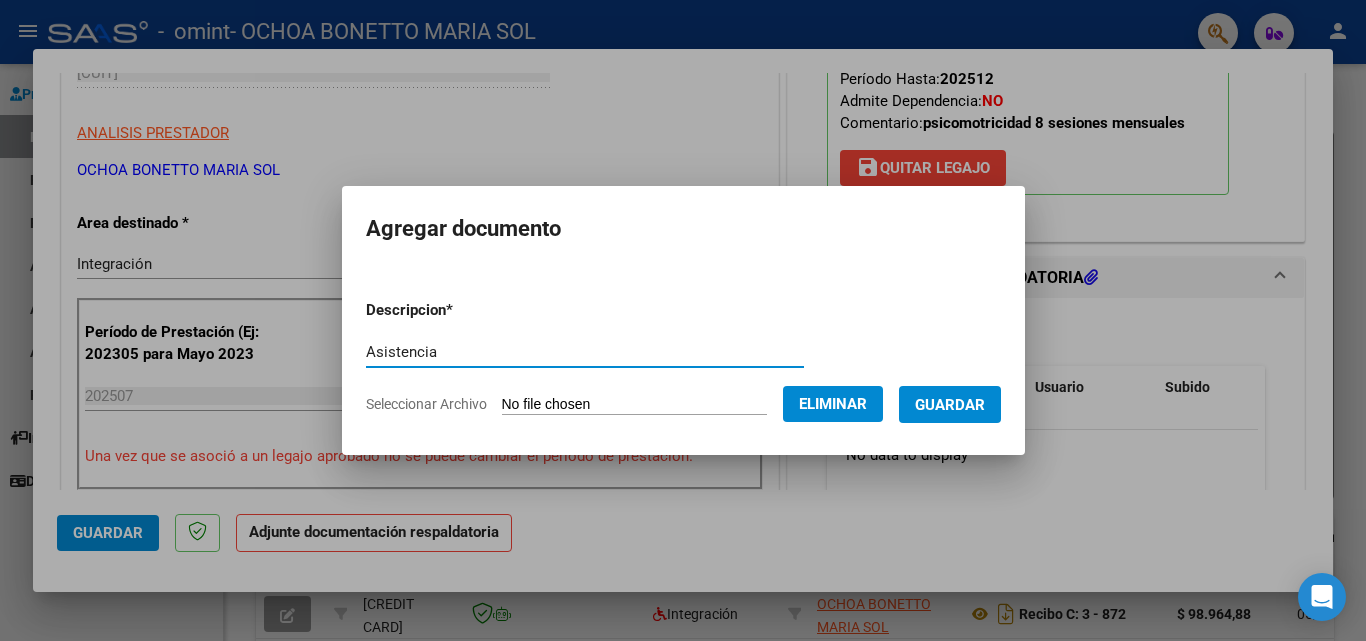 type on "Asistencia" 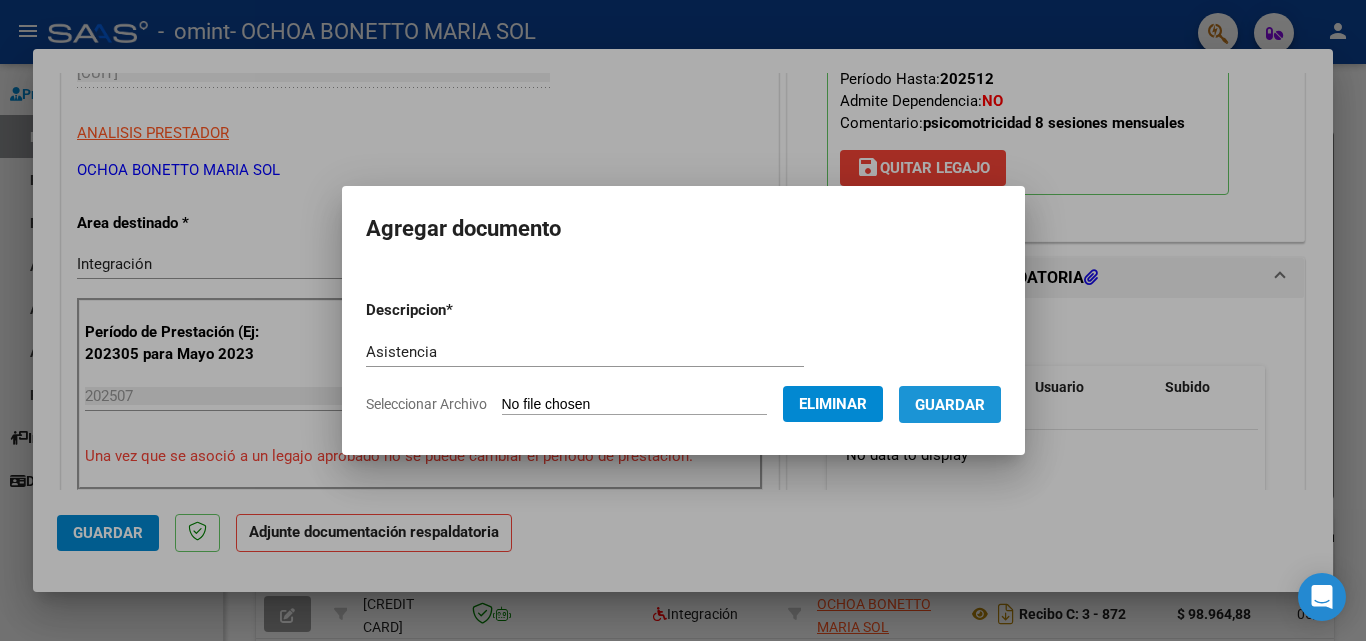 click on "Guardar" at bounding box center [950, 405] 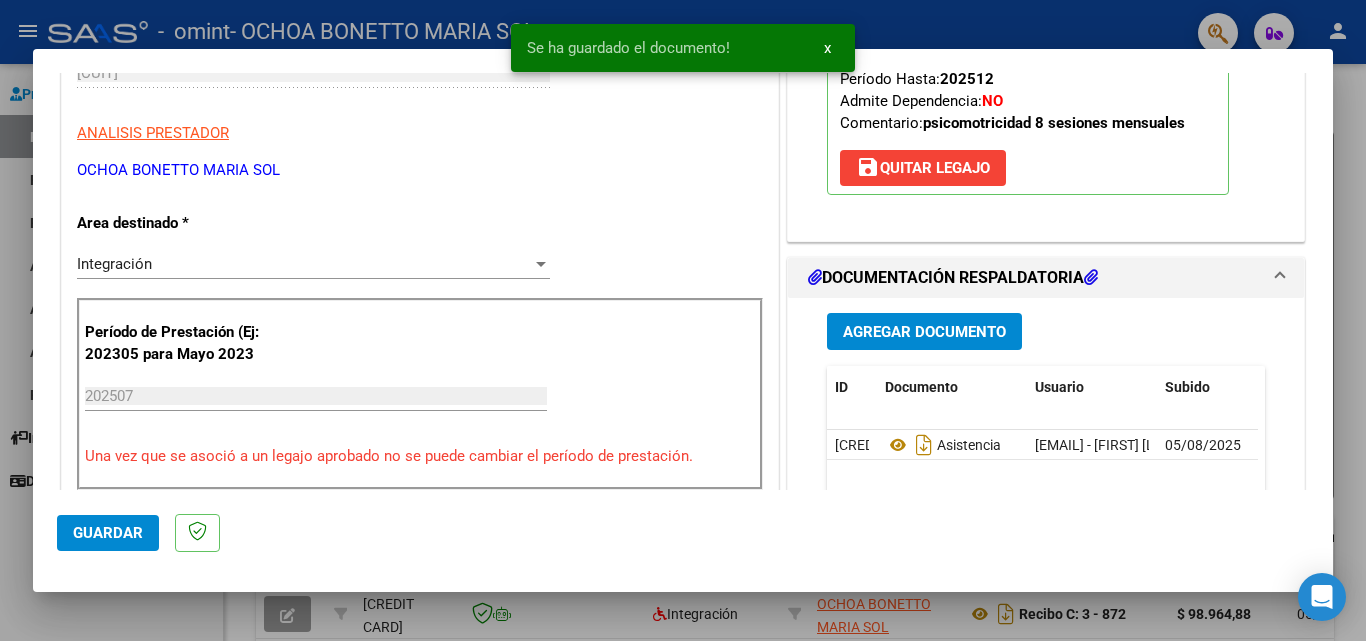 scroll, scrollTop: 483, scrollLeft: 0, axis: vertical 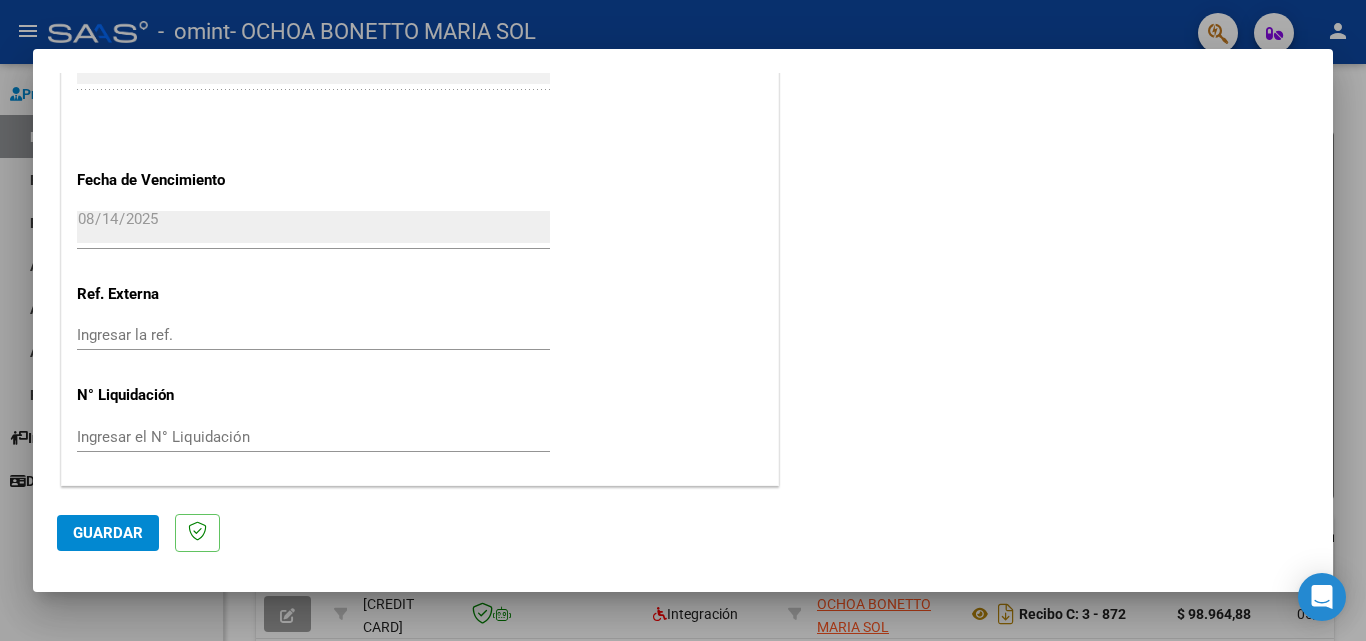 click on "Guardar" 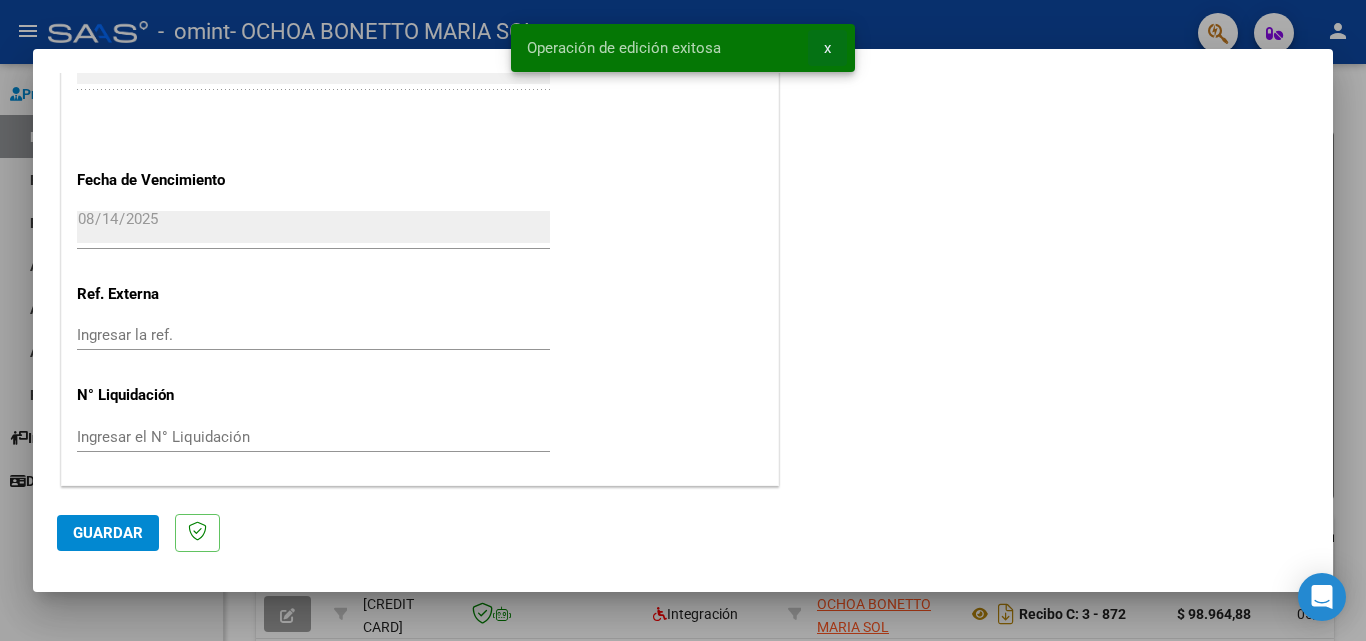 click on "x" at bounding box center (827, 48) 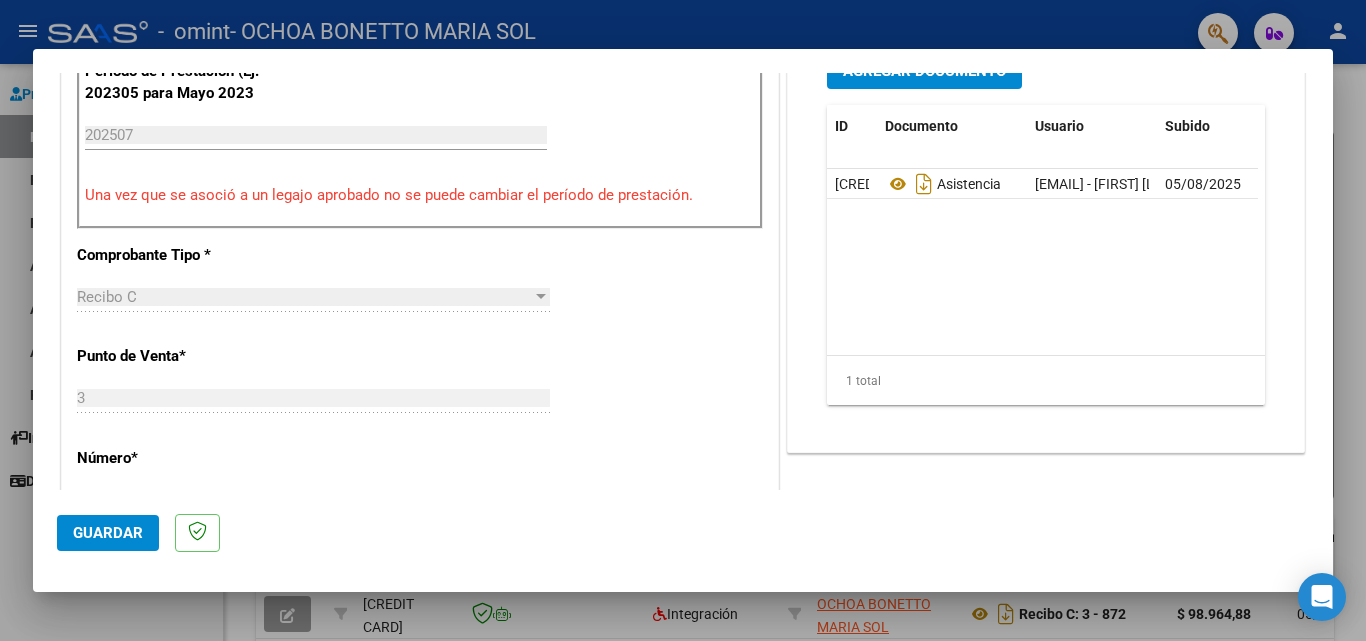 scroll, scrollTop: 0, scrollLeft: 0, axis: both 